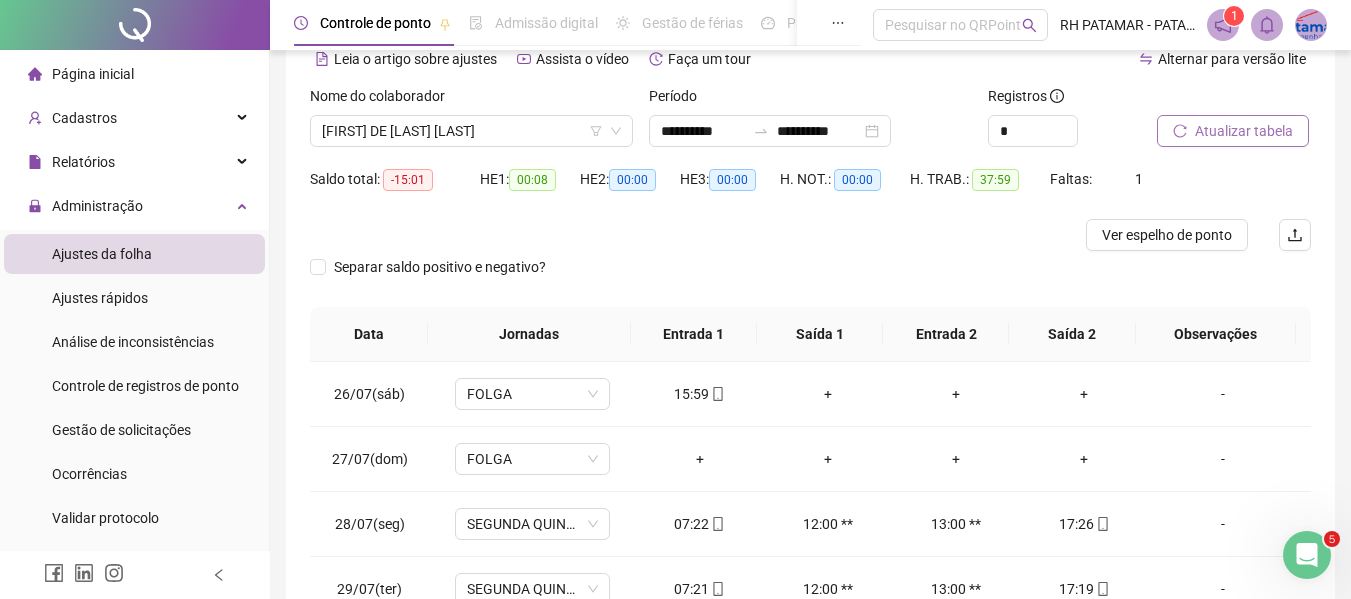 scroll, scrollTop: 0, scrollLeft: 0, axis: both 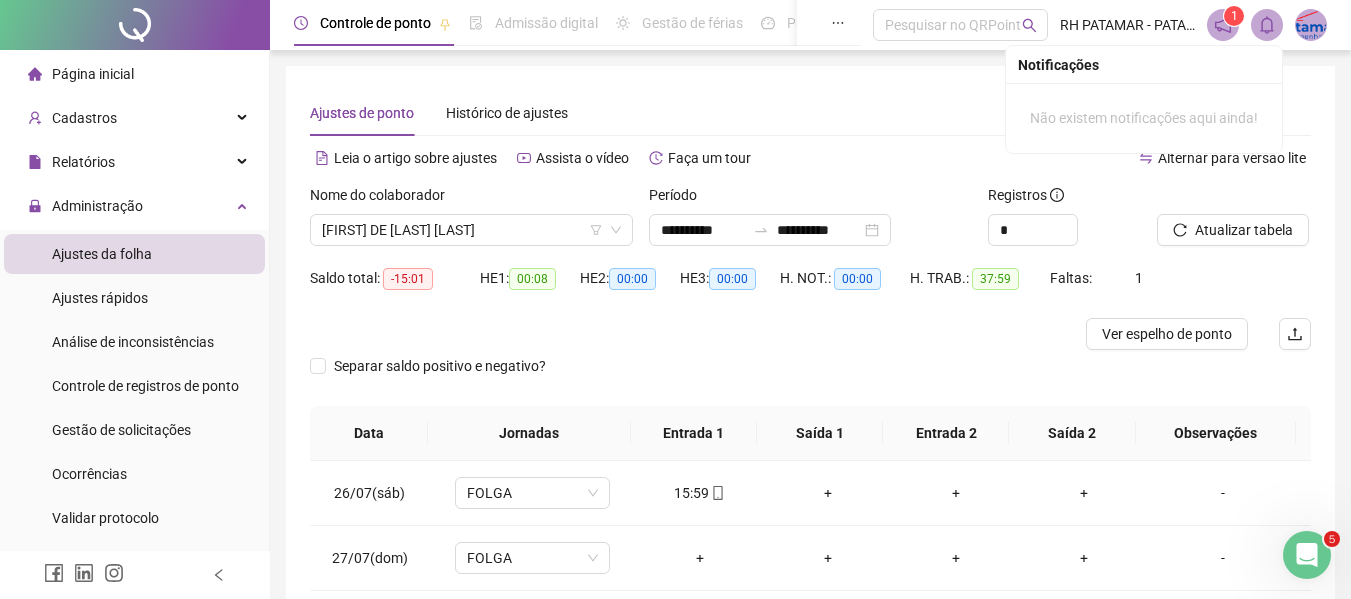 click at bounding box center [1267, 25] 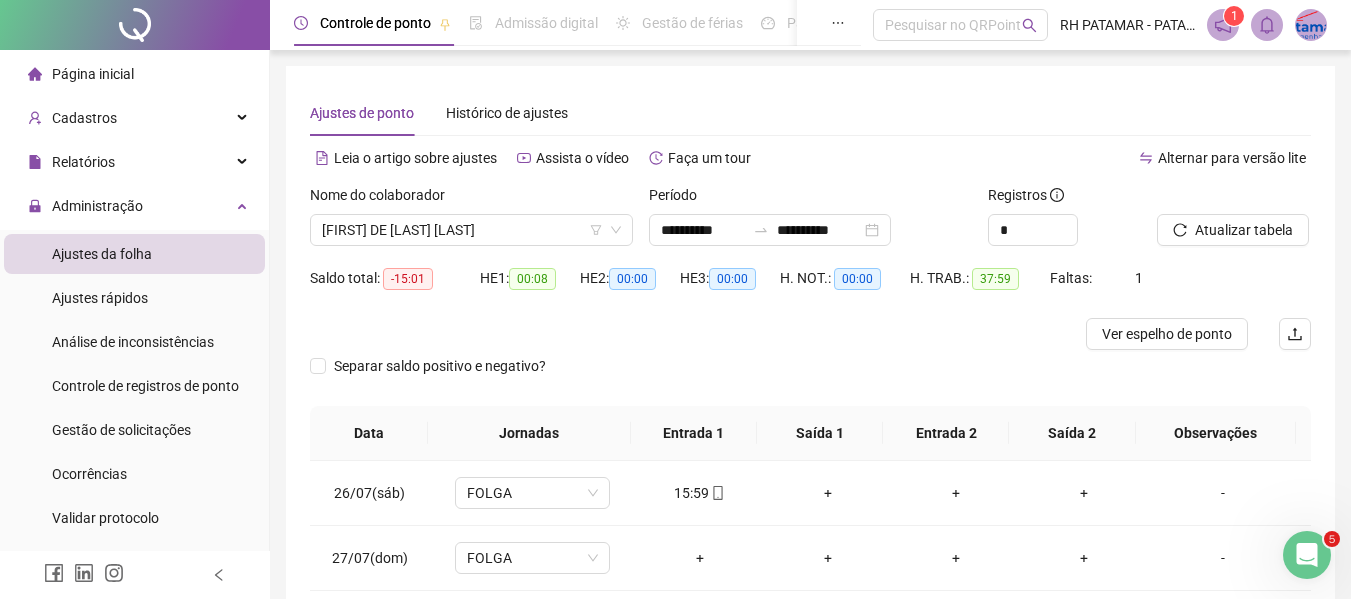 click at bounding box center [1311, 25] 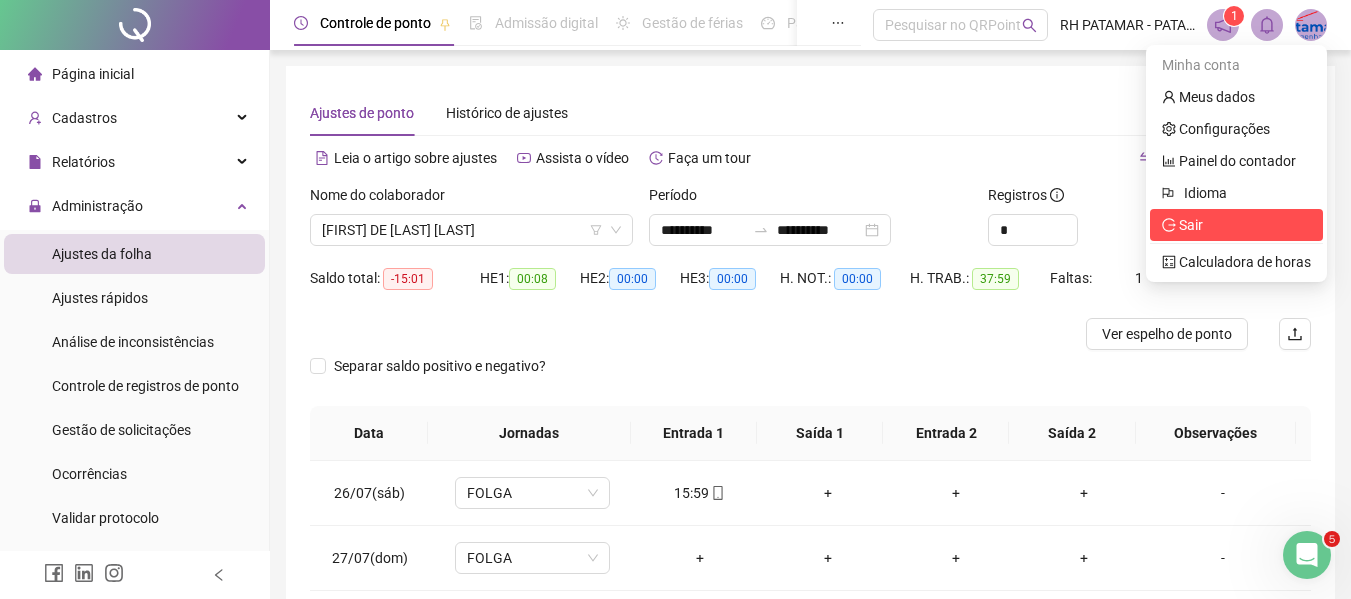 click on "Sair" at bounding box center [1236, 225] 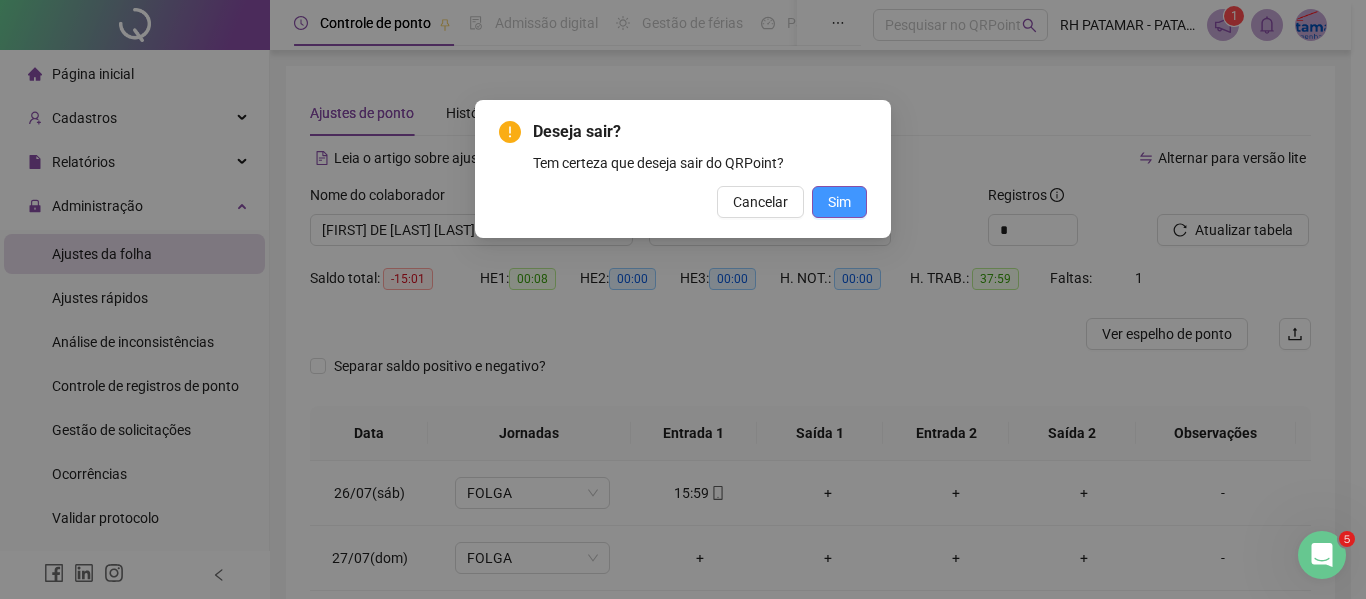 click on "Sim" at bounding box center (839, 202) 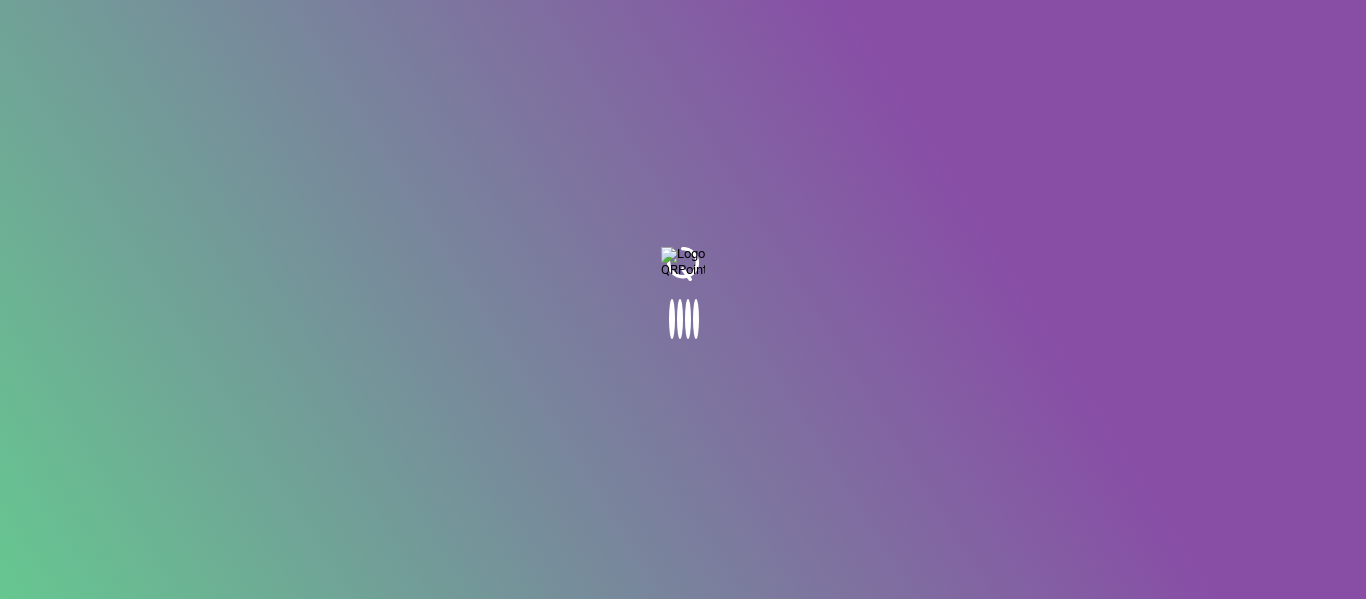 scroll, scrollTop: 0, scrollLeft: 0, axis: both 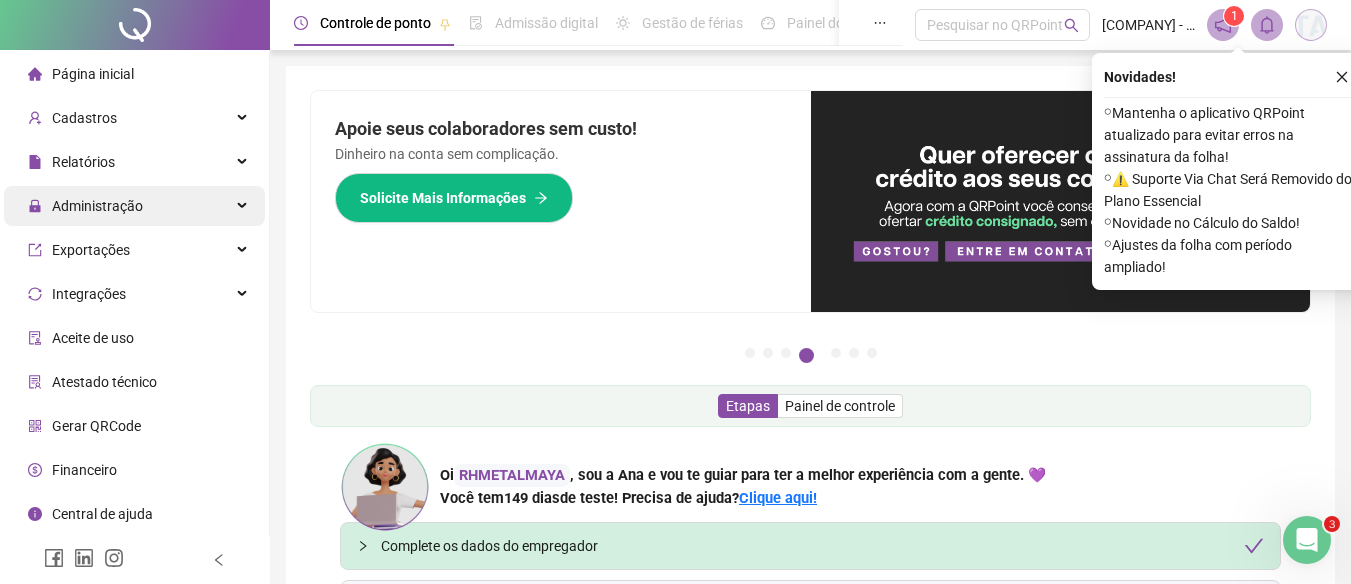 click on "Administração" at bounding box center [97, 206] 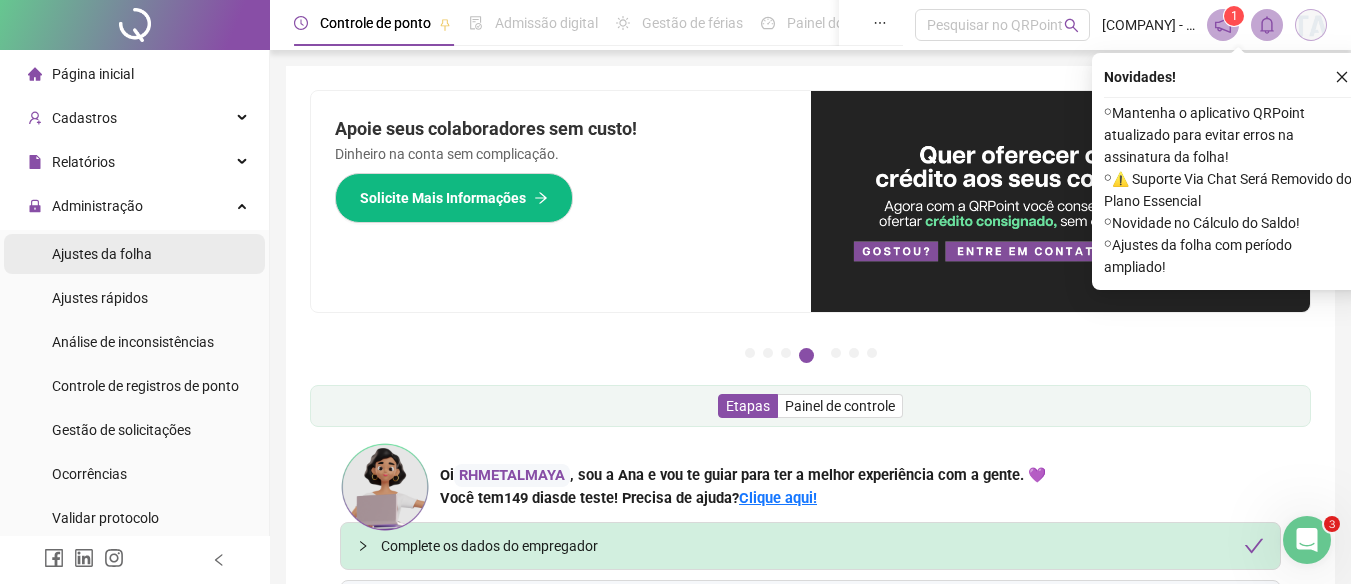click on "Ajustes da folha" at bounding box center [102, 254] 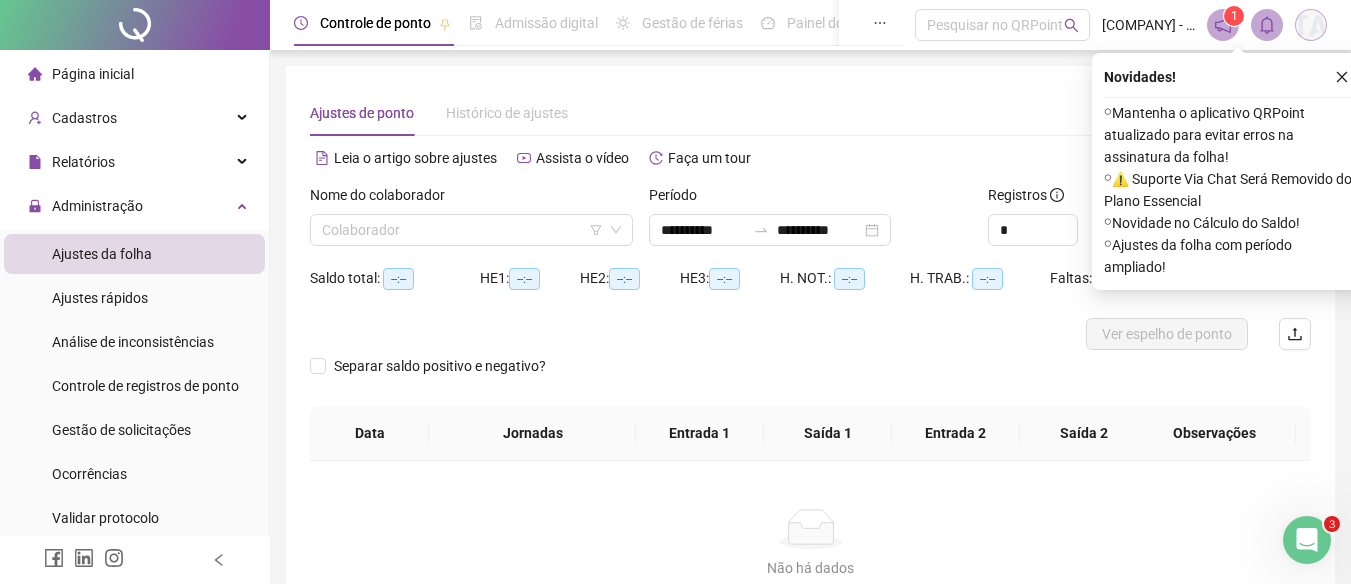 type on "**********" 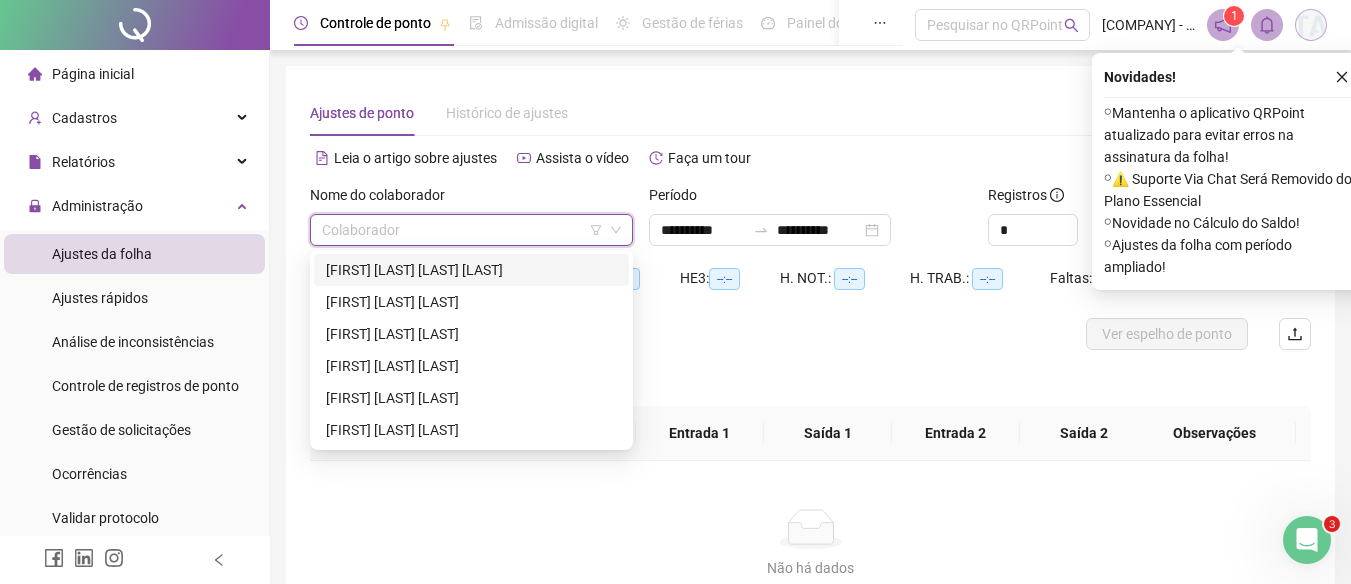 click at bounding box center (462, 230) 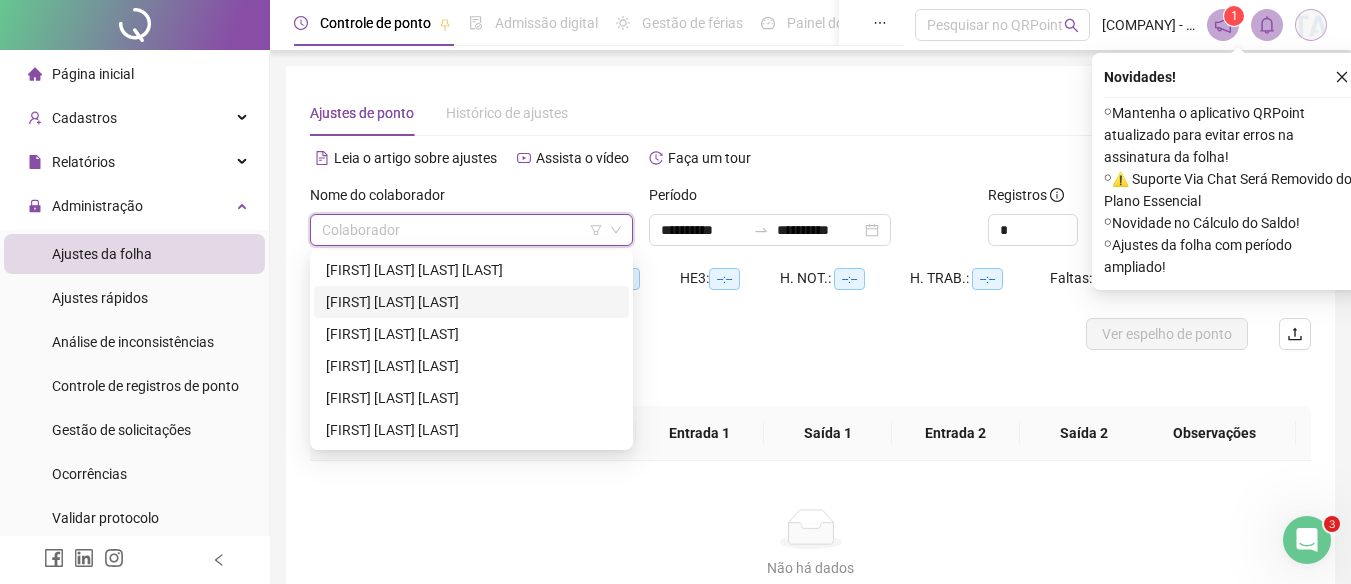 click on "[FIRST] [LAST] [LAST]" at bounding box center (471, 302) 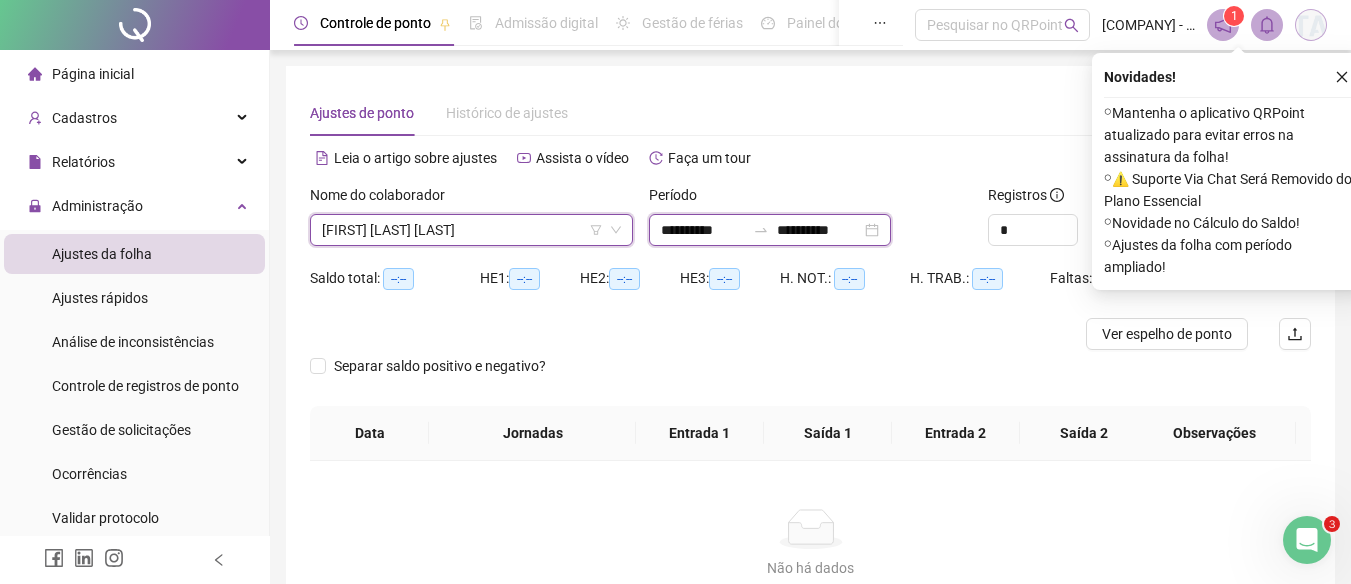click on "**********" at bounding box center (703, 230) 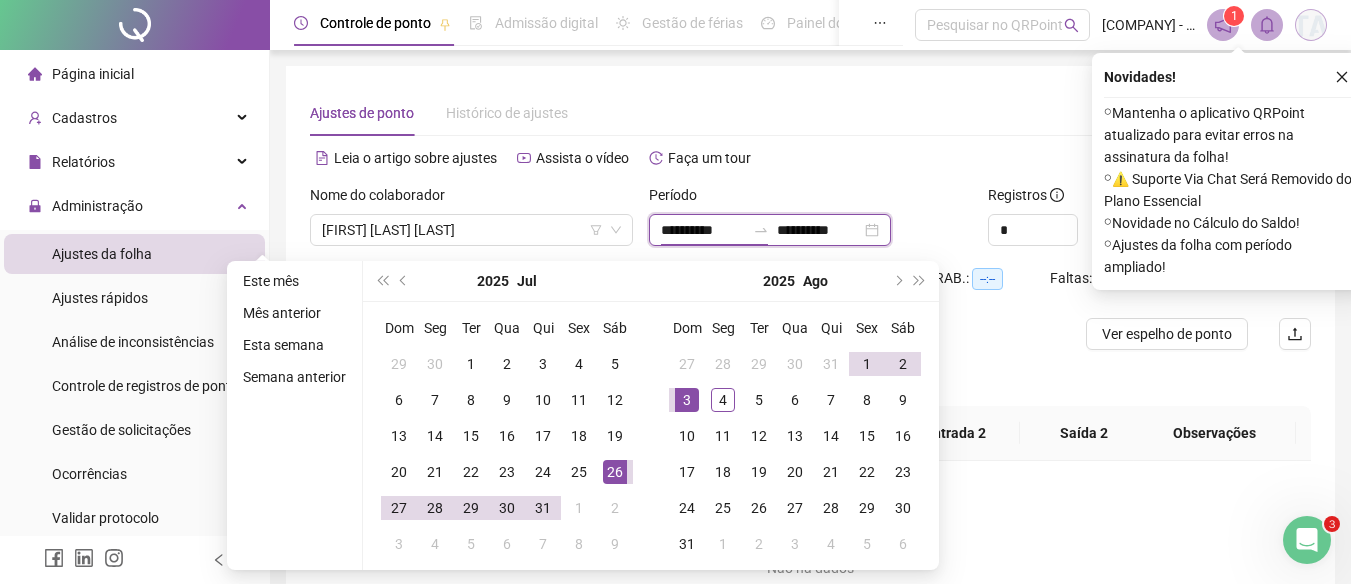 type on "**********" 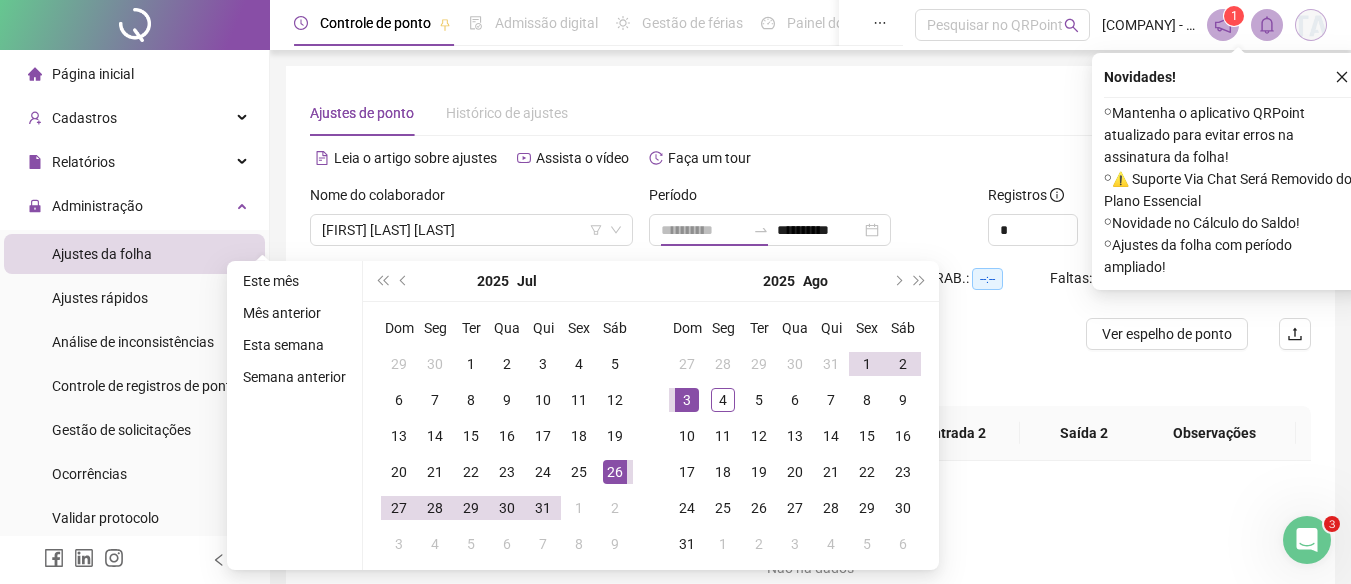 click on "26" at bounding box center (615, 472) 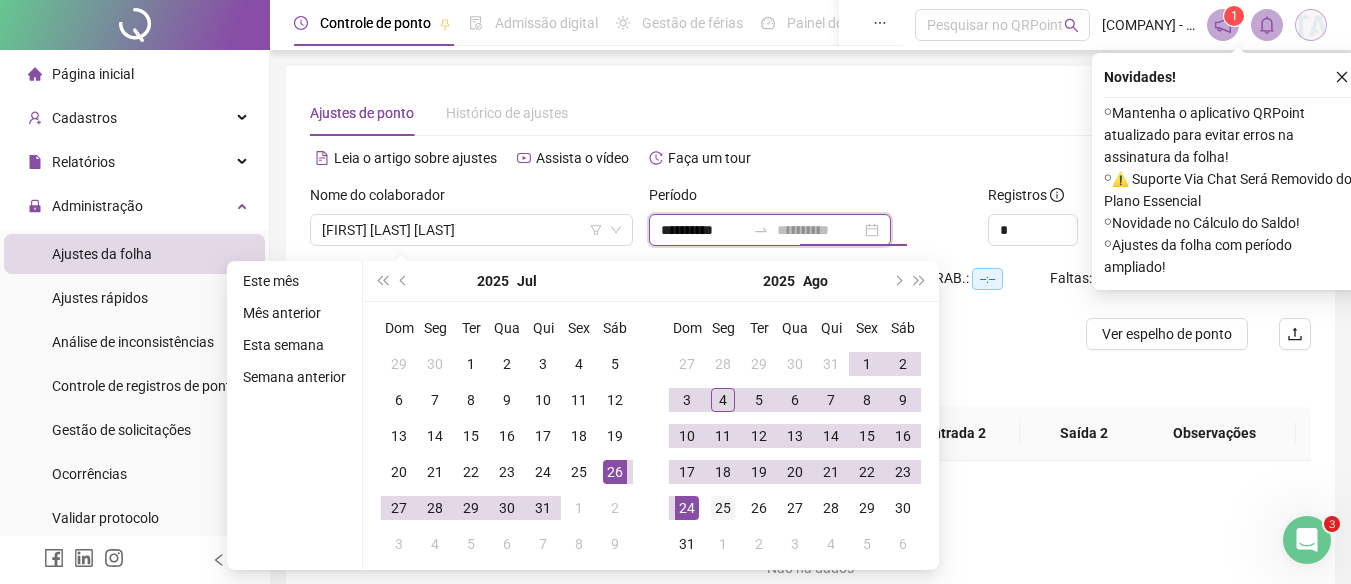 type on "**********" 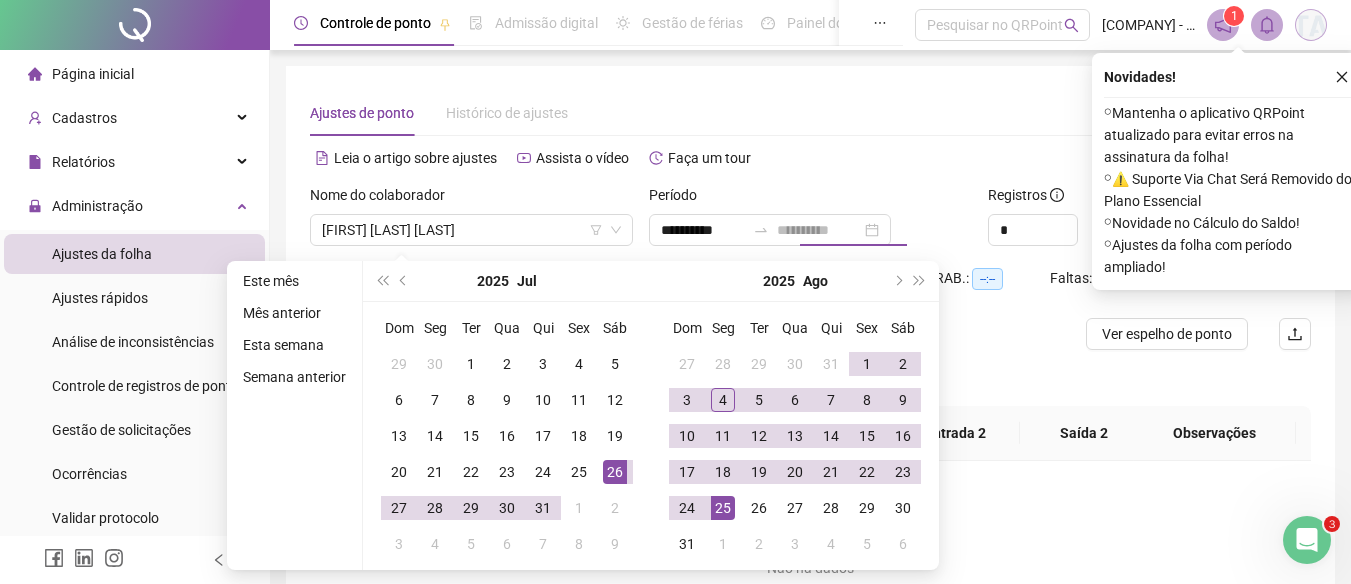 click on "25" at bounding box center [723, 508] 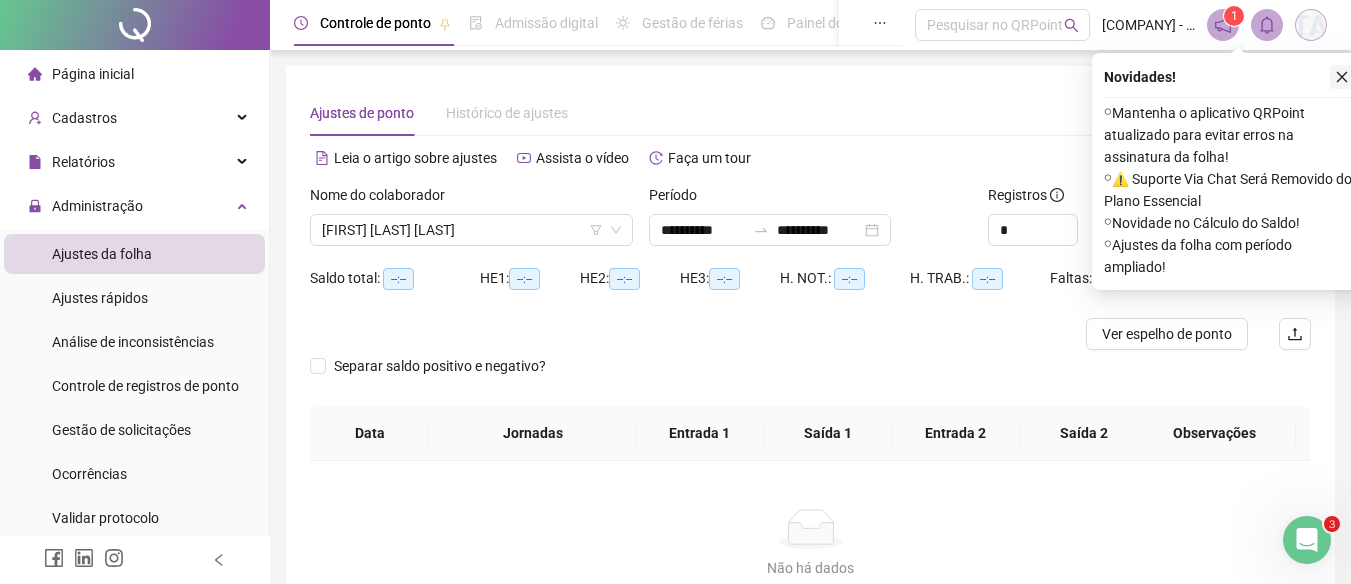 click 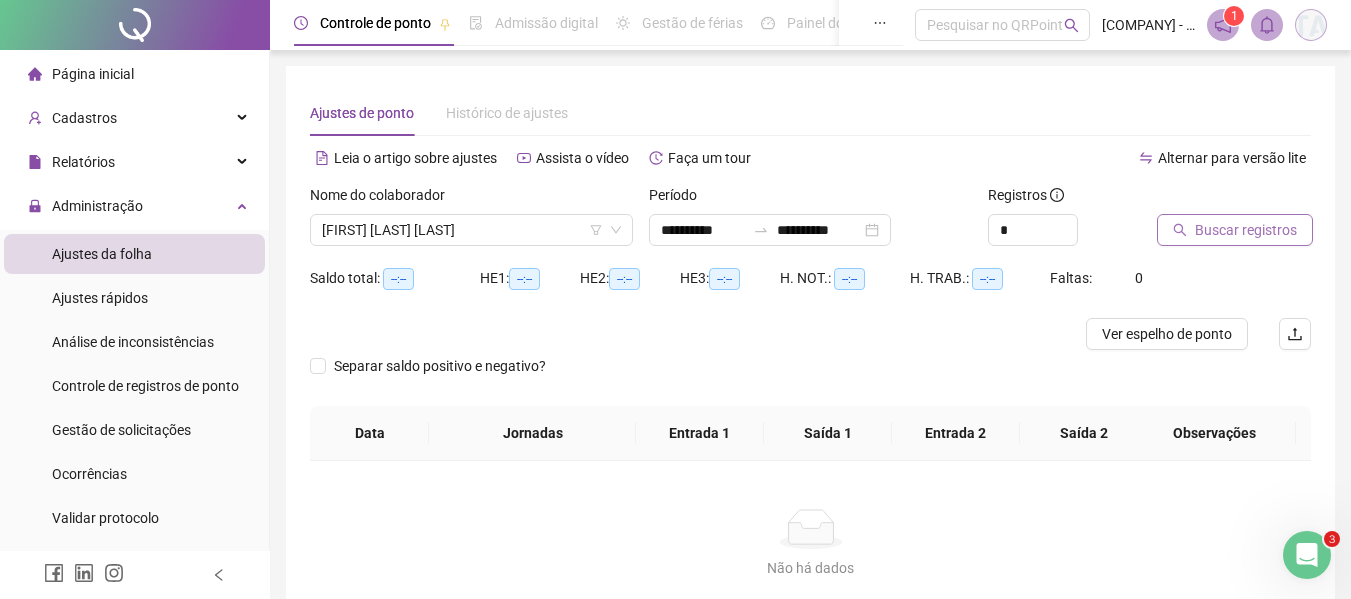 click on "Buscar registros" at bounding box center (1246, 230) 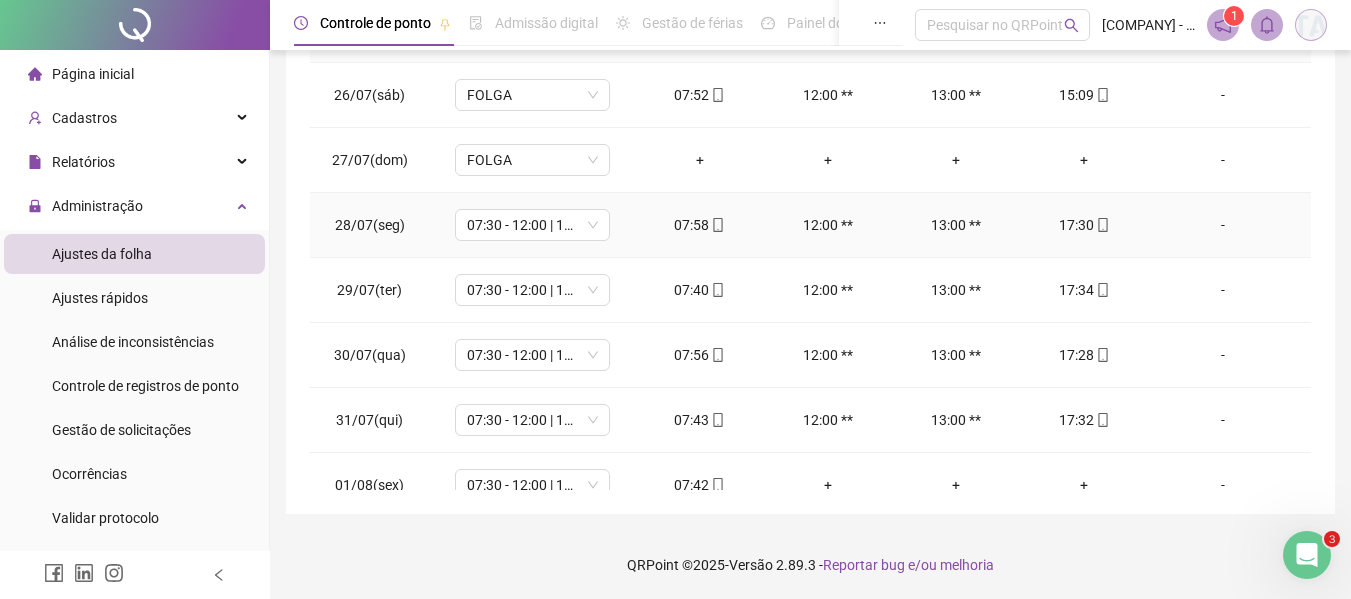 scroll, scrollTop: 399, scrollLeft: 0, axis: vertical 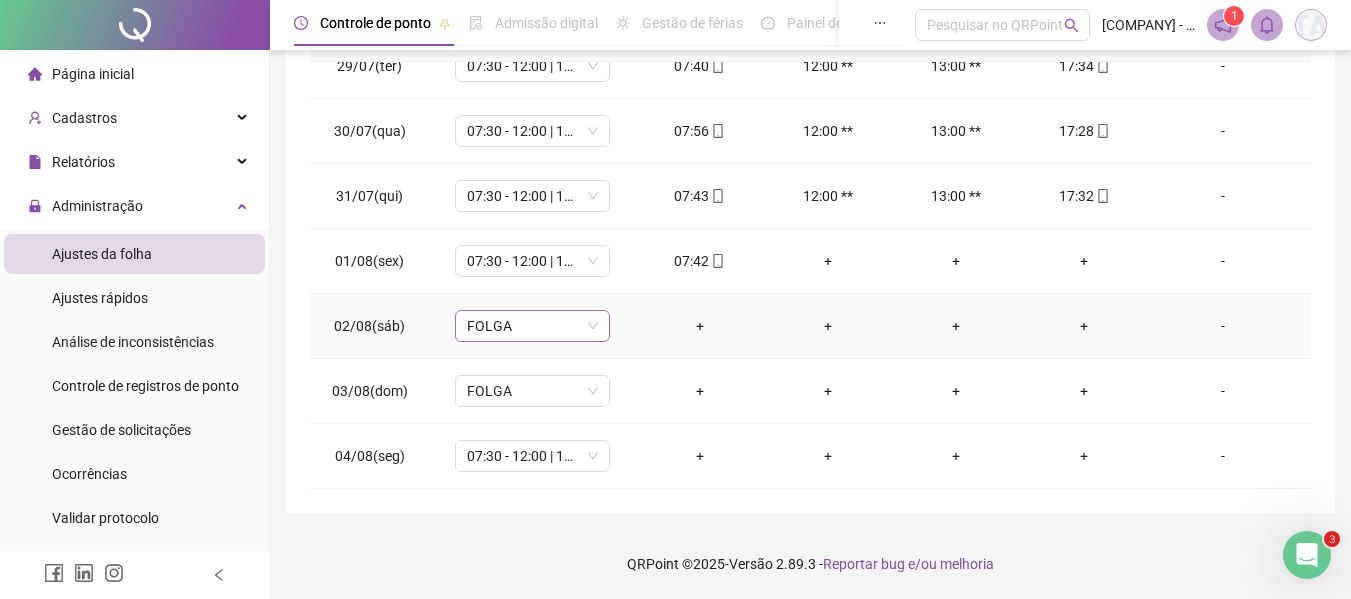click on "FOLGA" at bounding box center (532, 326) 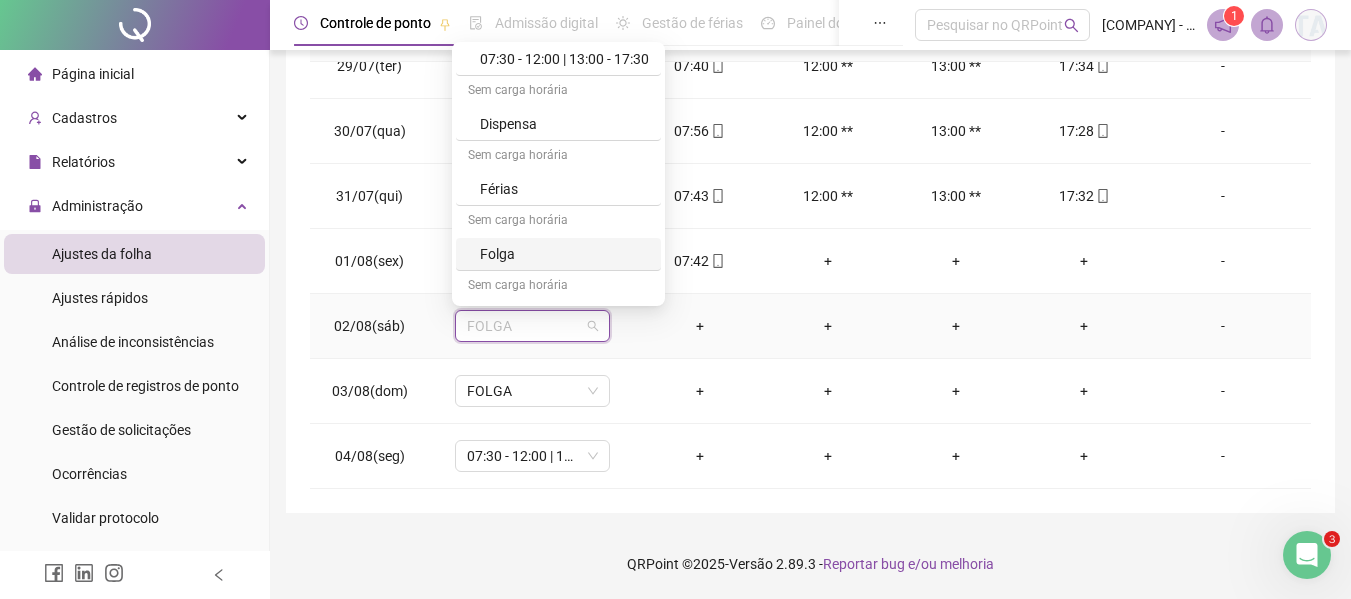 scroll, scrollTop: 199, scrollLeft: 0, axis: vertical 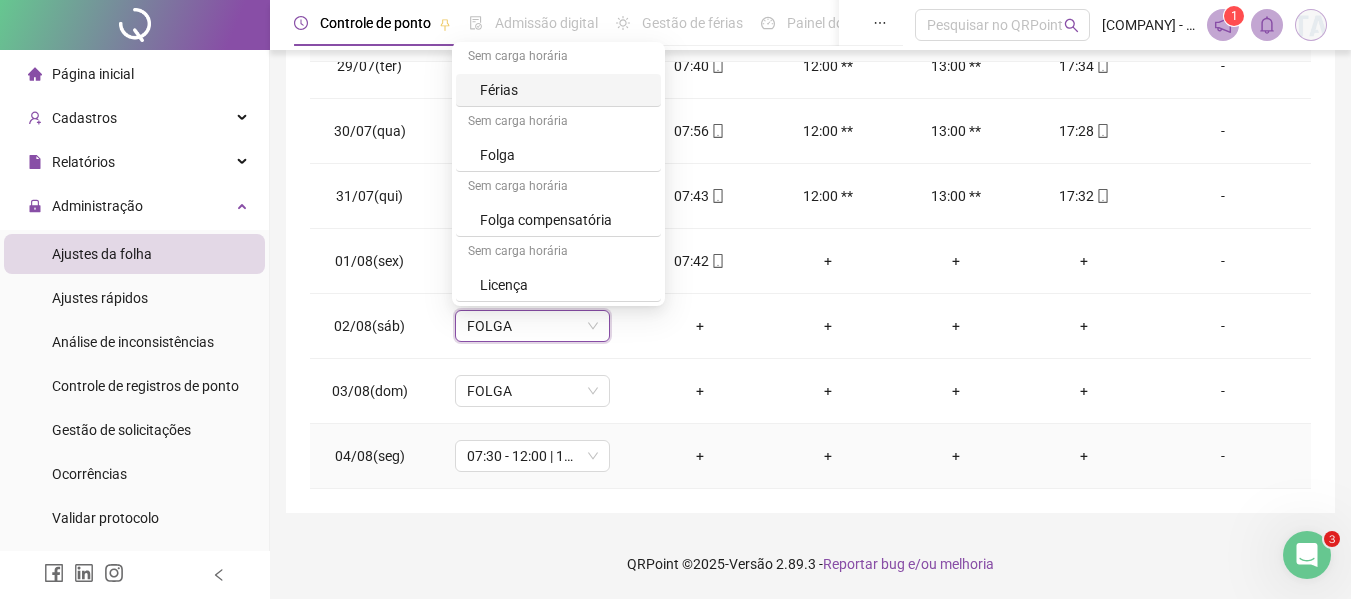 drag, startPoint x: 695, startPoint y: 460, endPoint x: 669, endPoint y: 456, distance: 26.305893 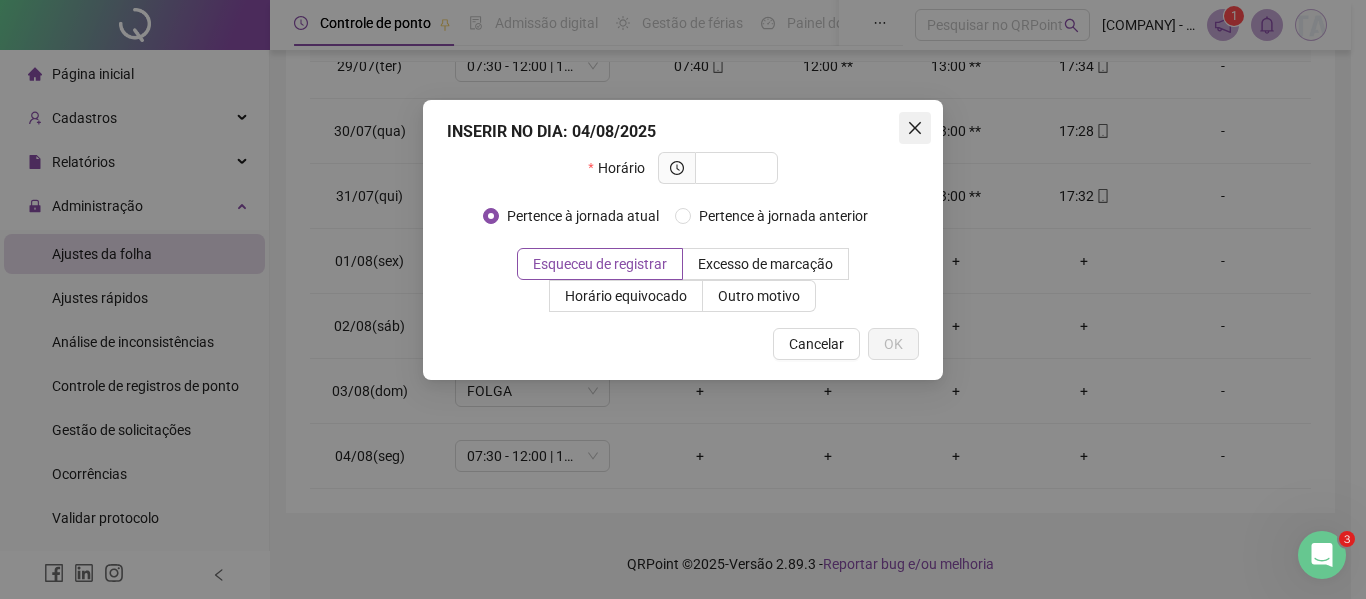 click 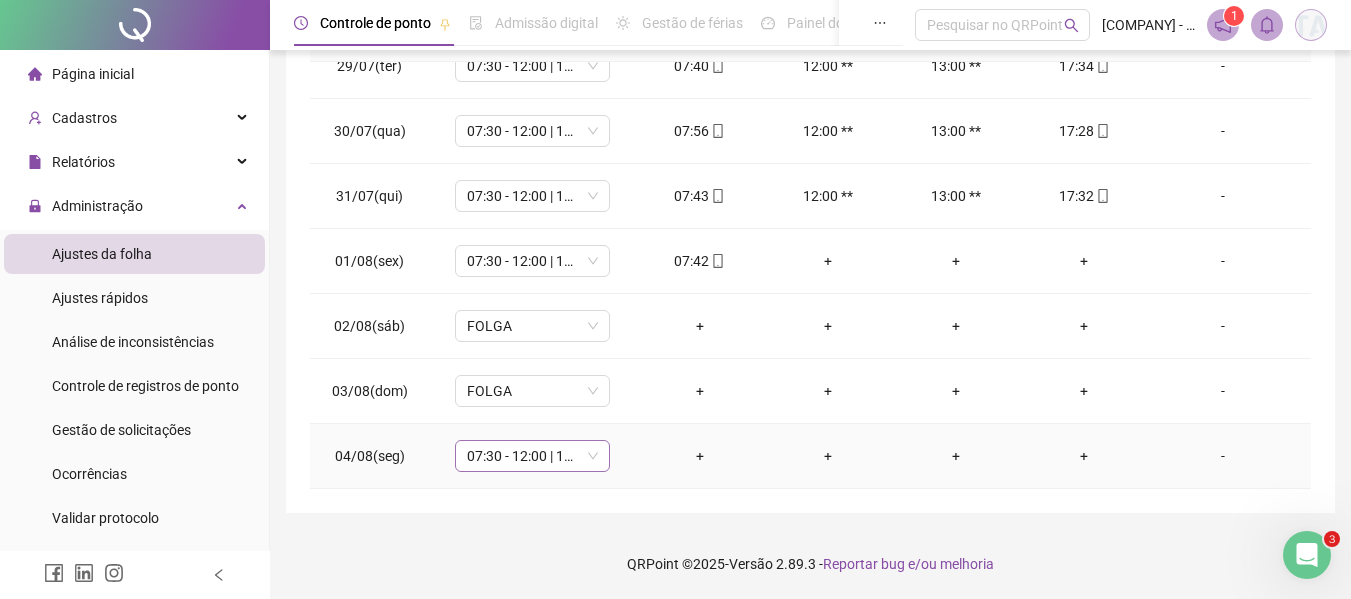 click on "07:30 - 12:00 | 13:00 - 17:30" at bounding box center (532, 456) 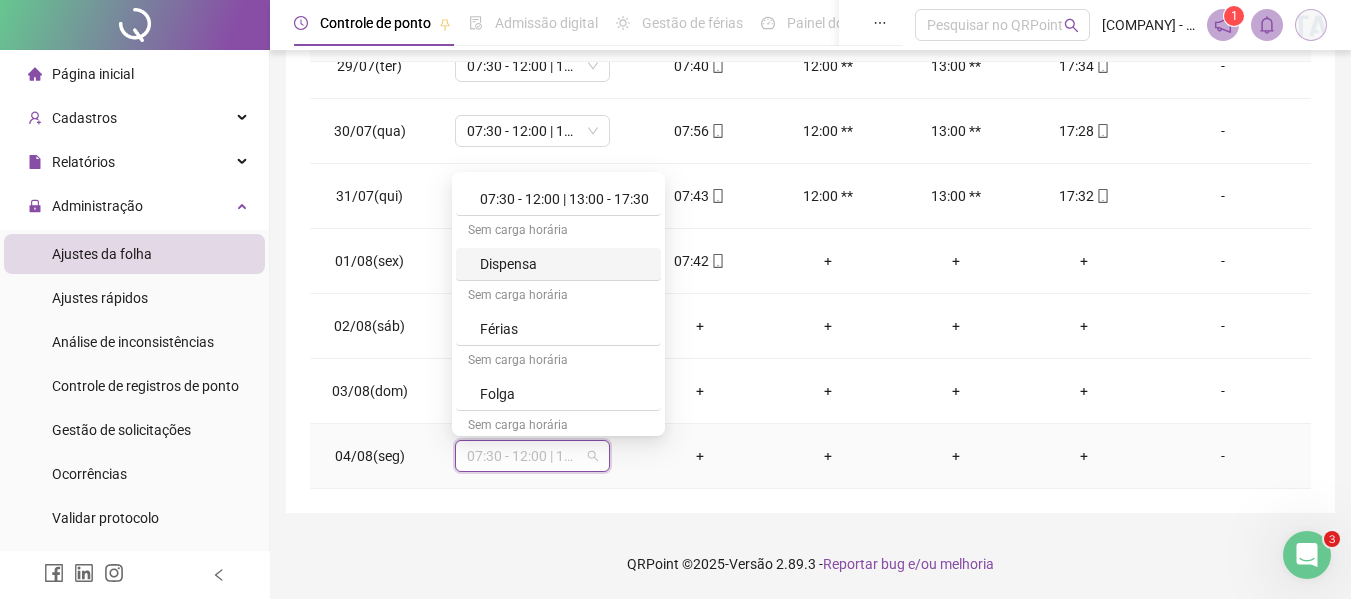 scroll, scrollTop: 199, scrollLeft: 0, axis: vertical 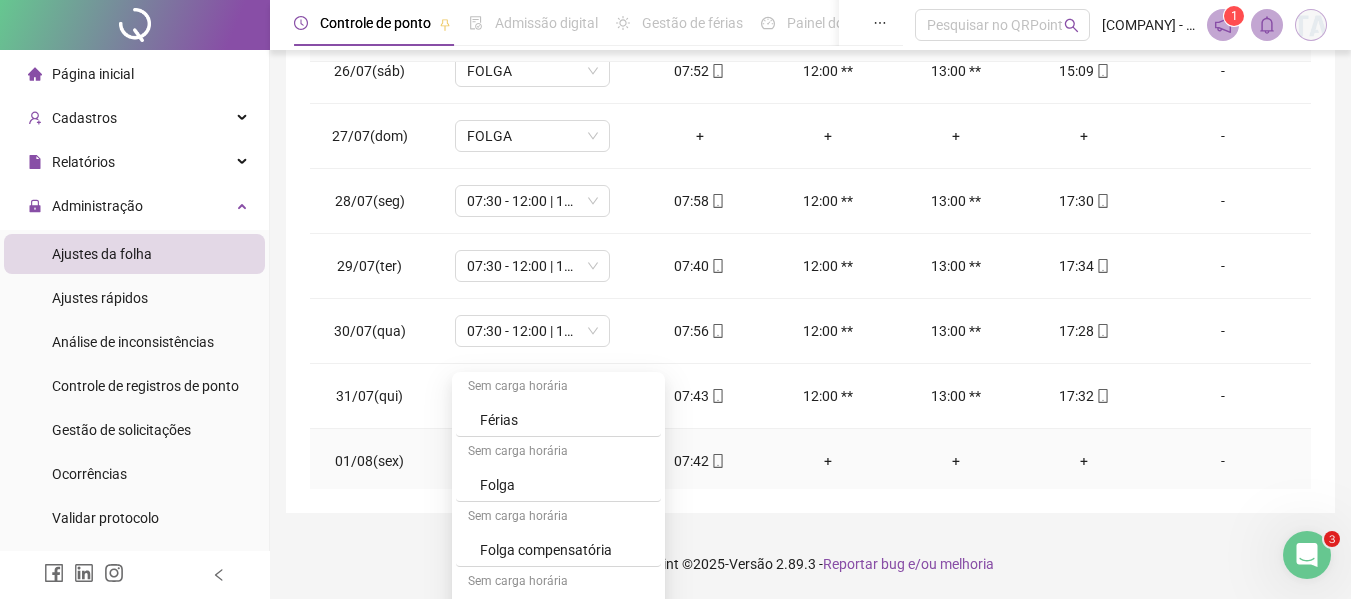 click on "+" at bounding box center (828, 461) 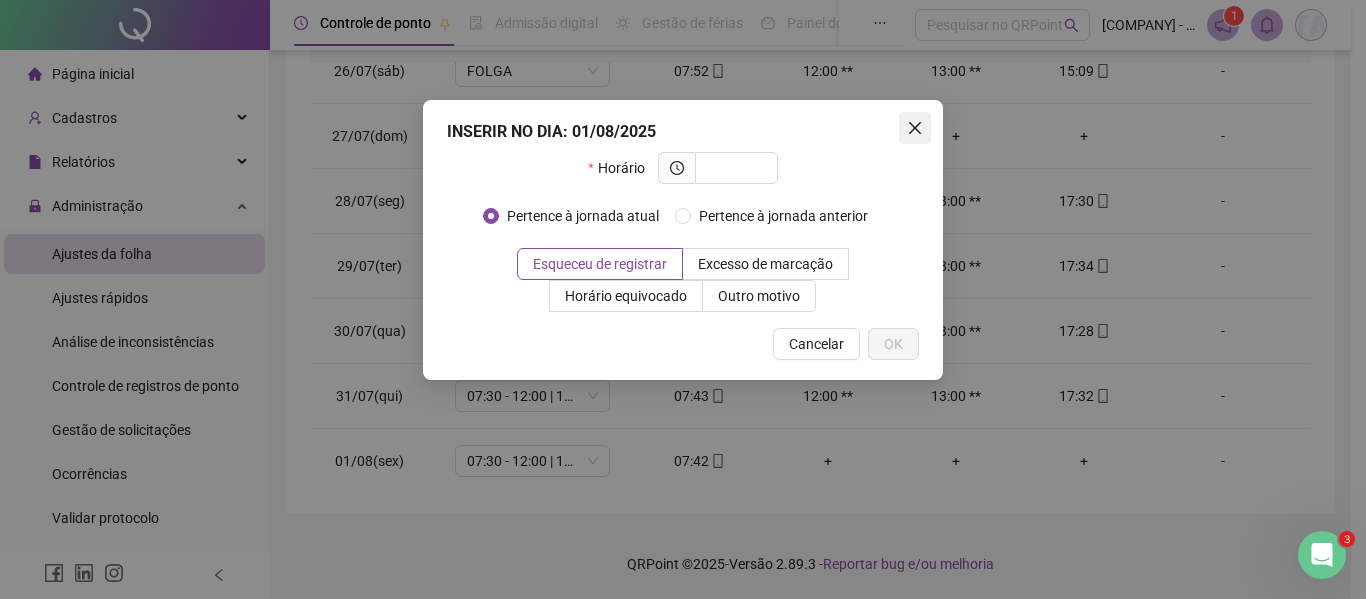 click at bounding box center [915, 128] 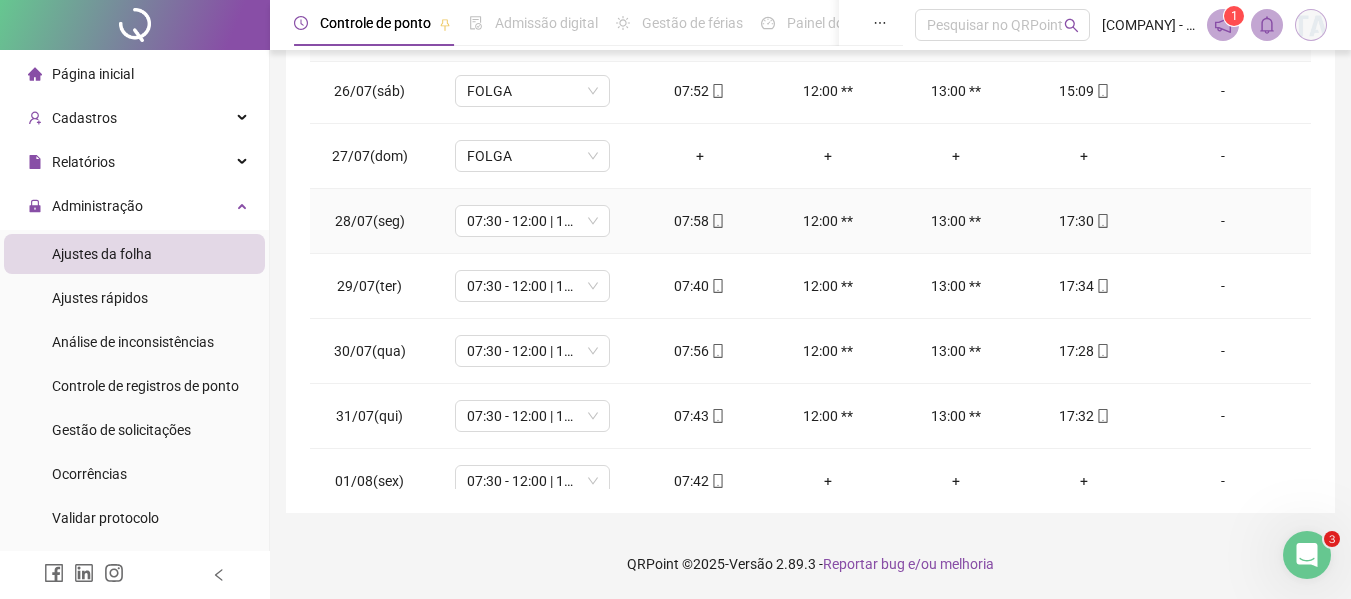 scroll, scrollTop: 0, scrollLeft: 0, axis: both 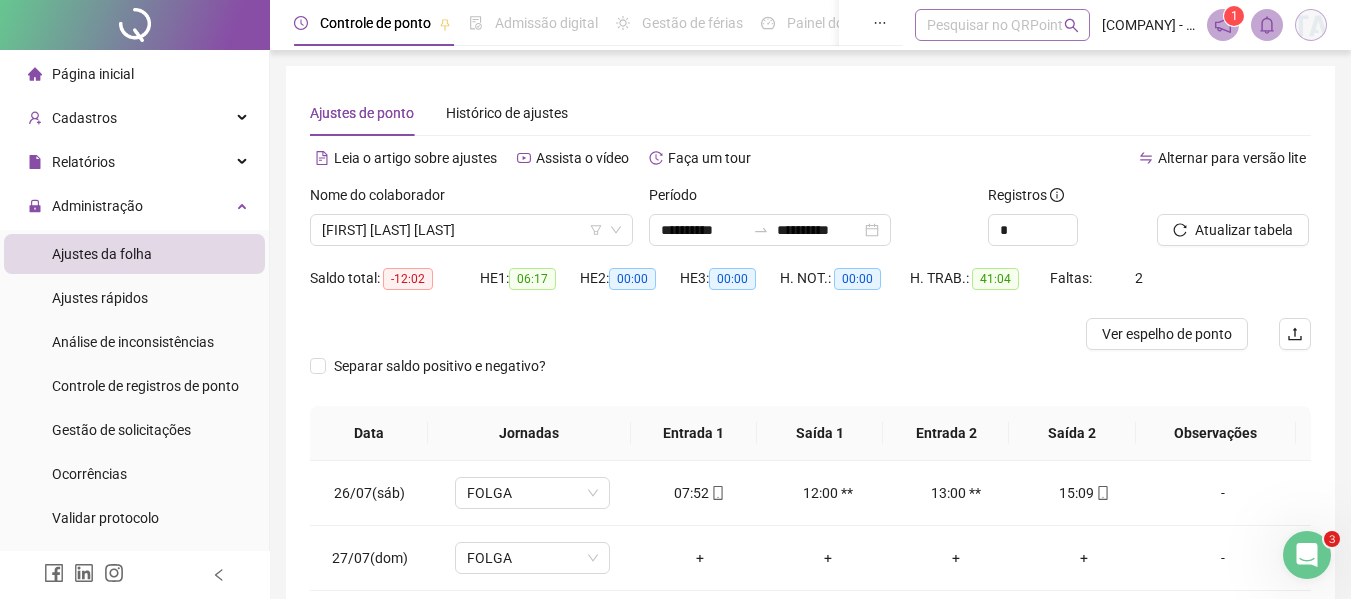 click on "Pesquisar no QRPoint" at bounding box center (1002, 25) 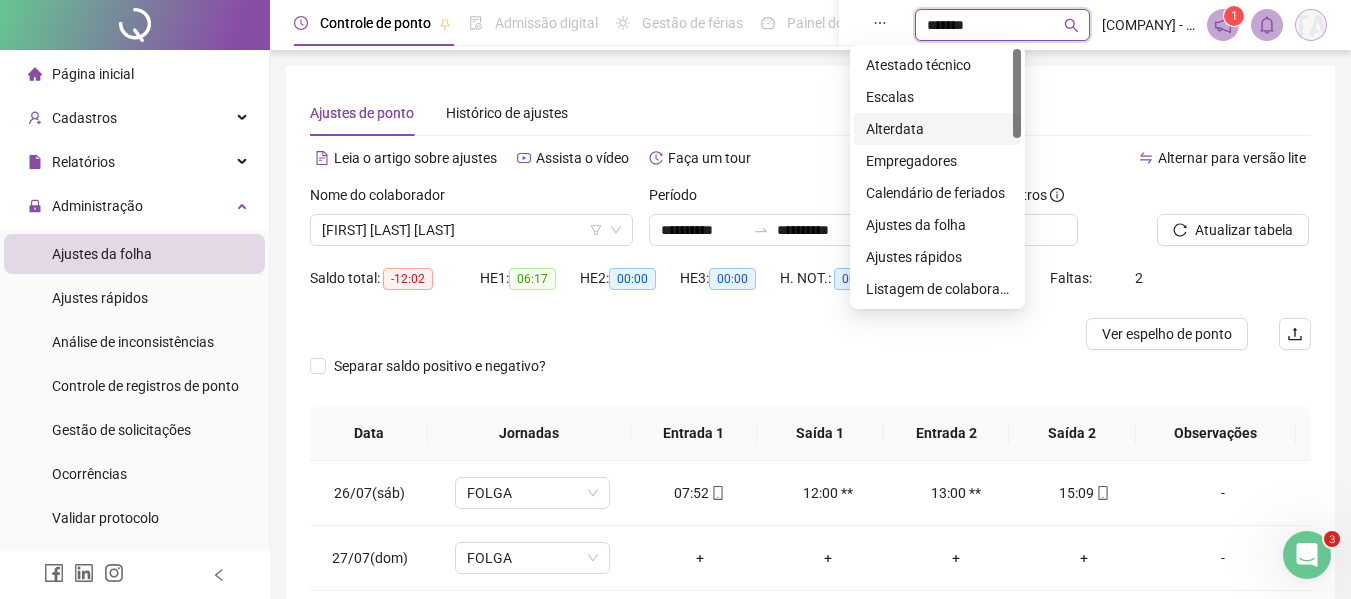 type on "********" 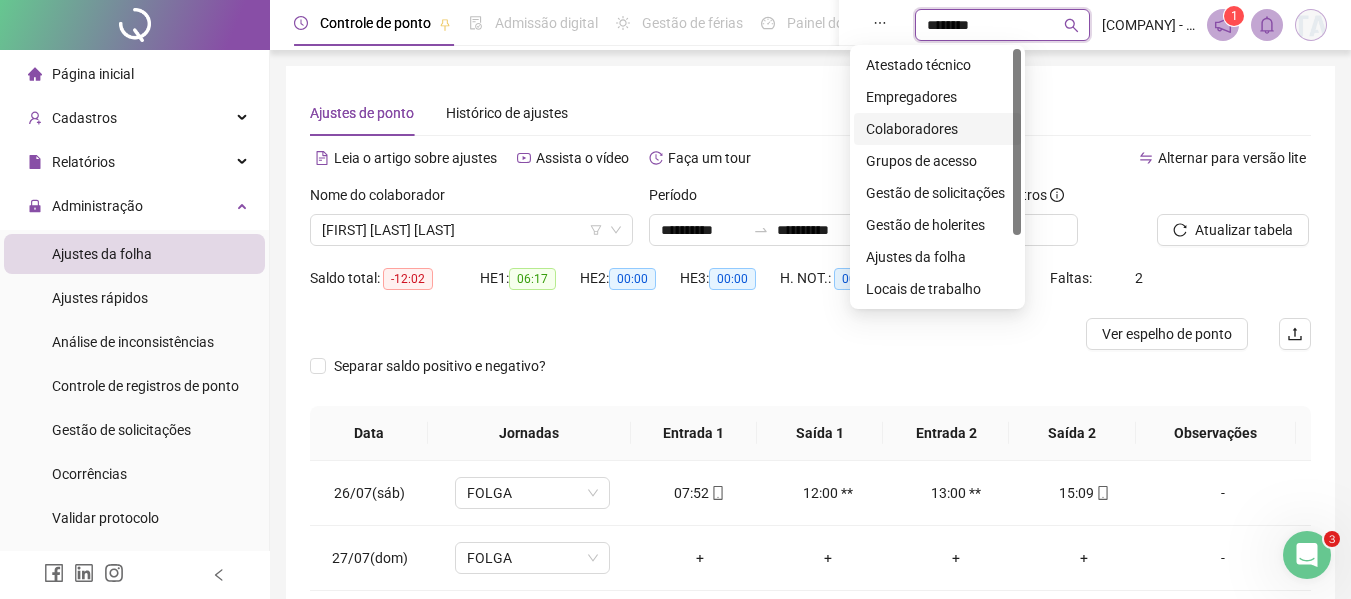 scroll, scrollTop: 96, scrollLeft: 0, axis: vertical 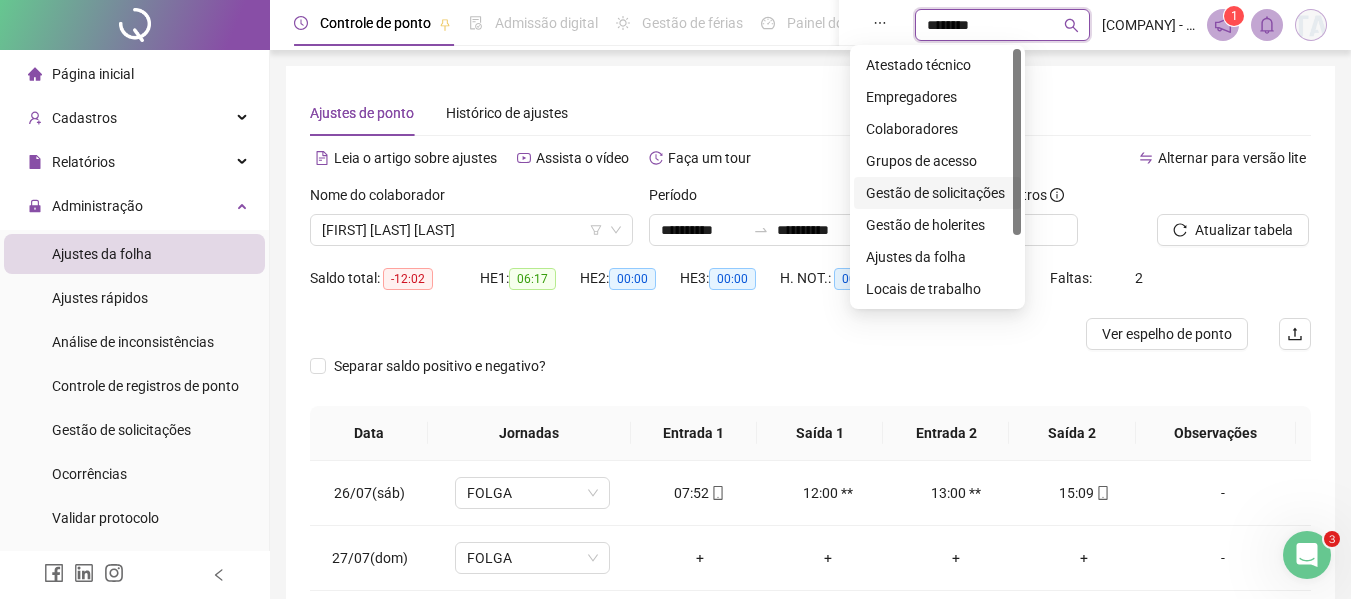type 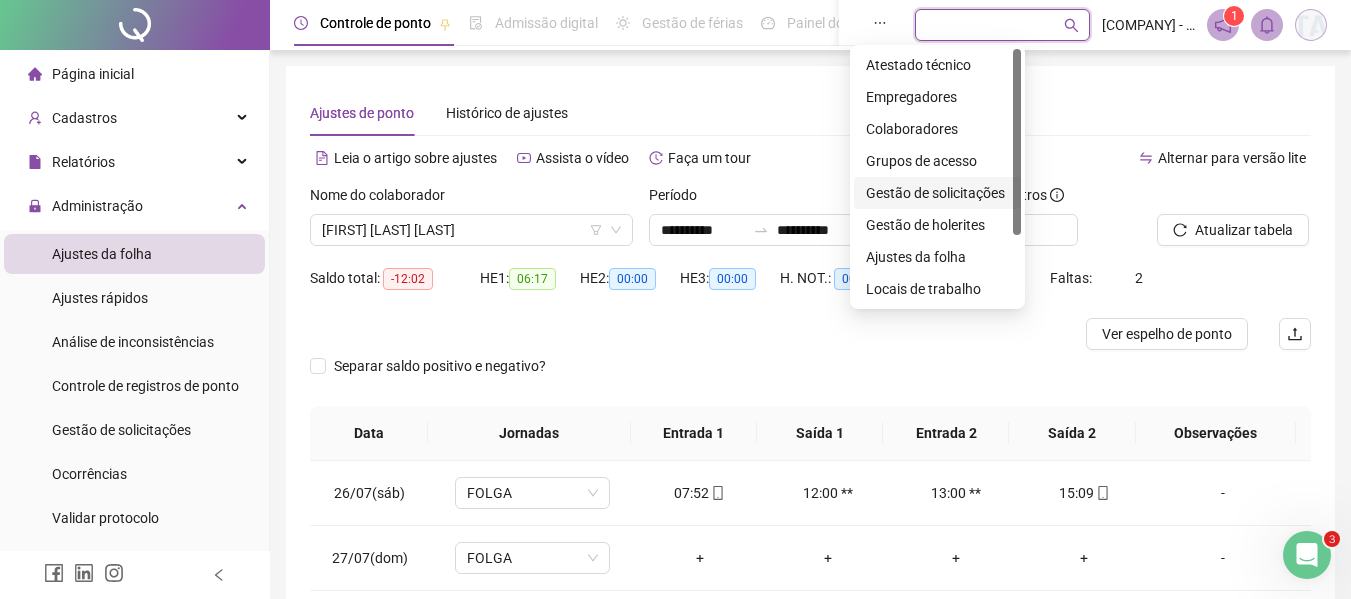 click on "Nome do colaborador" at bounding box center [471, 199] 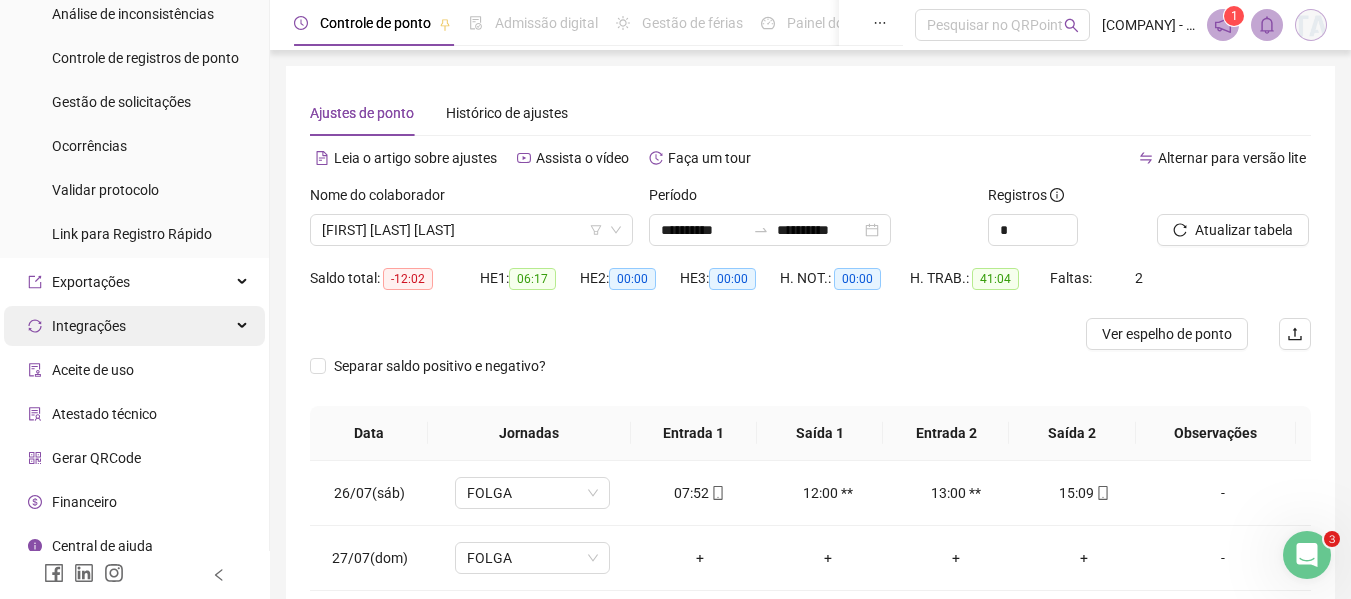 scroll, scrollTop: 343, scrollLeft: 0, axis: vertical 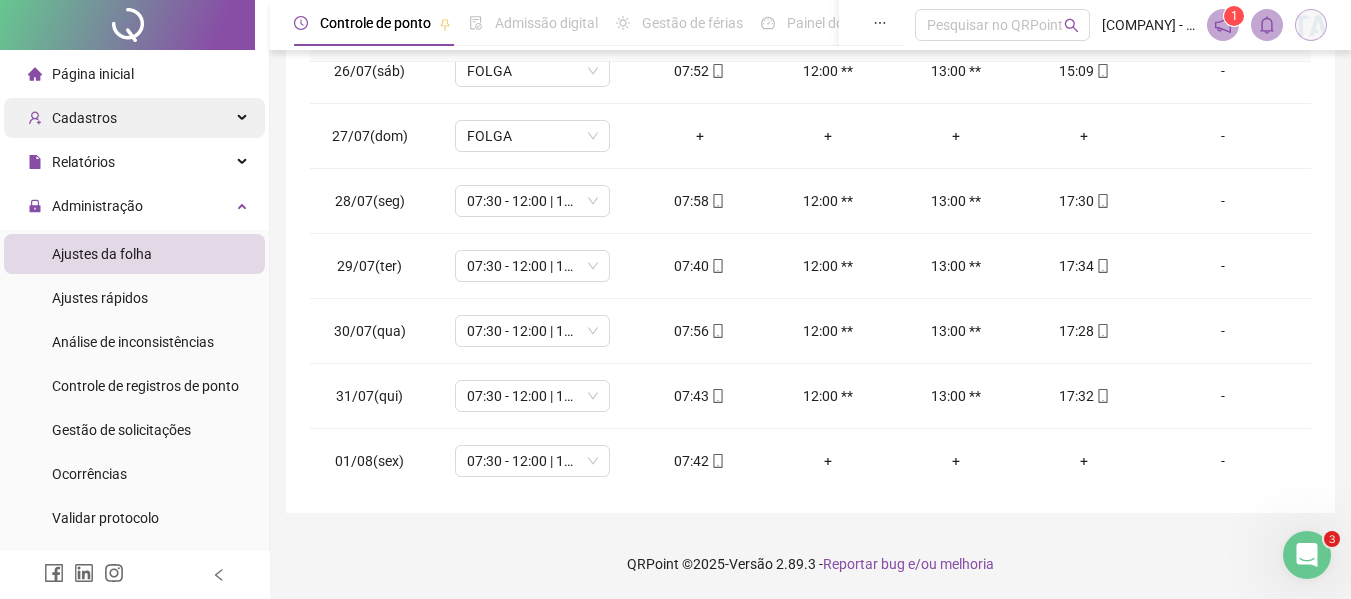 click on "Cadastros" at bounding box center (134, 118) 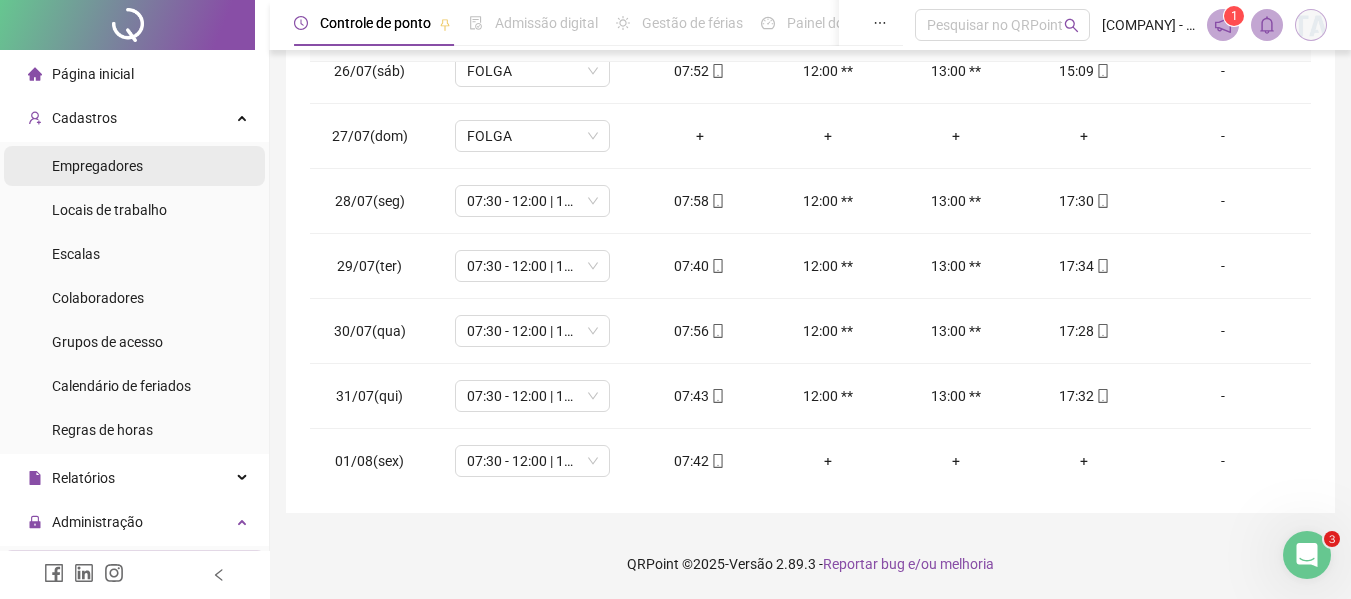 click on "Empregadores" at bounding box center [134, 166] 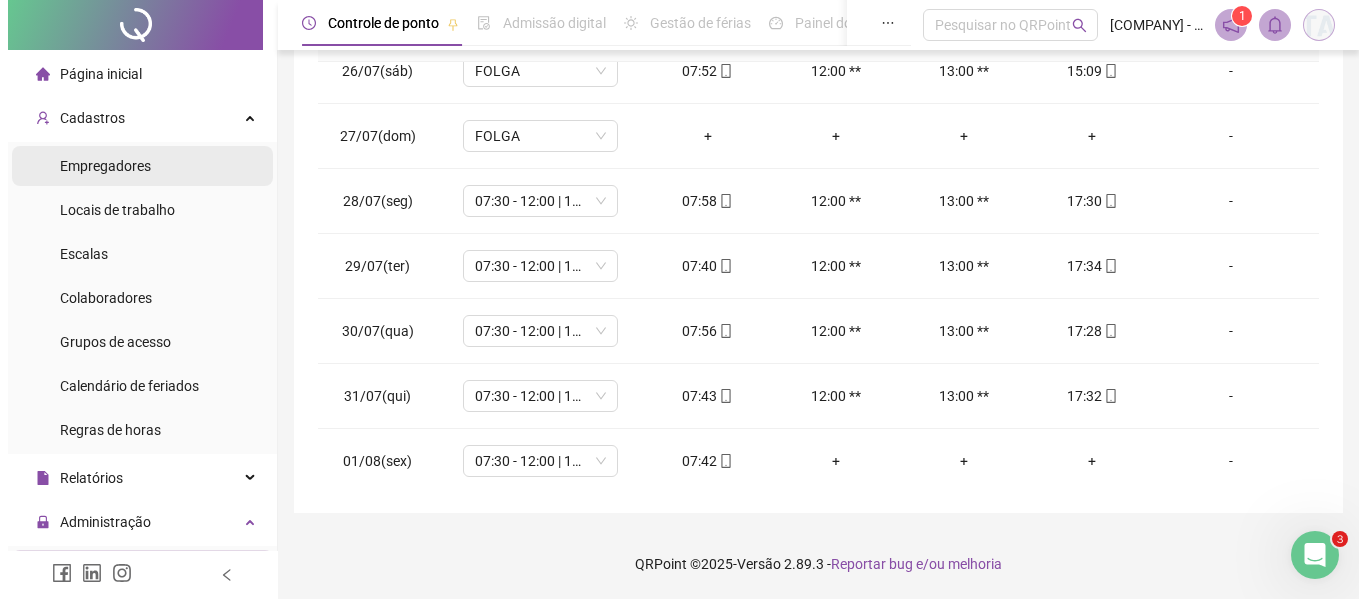 scroll, scrollTop: 0, scrollLeft: 0, axis: both 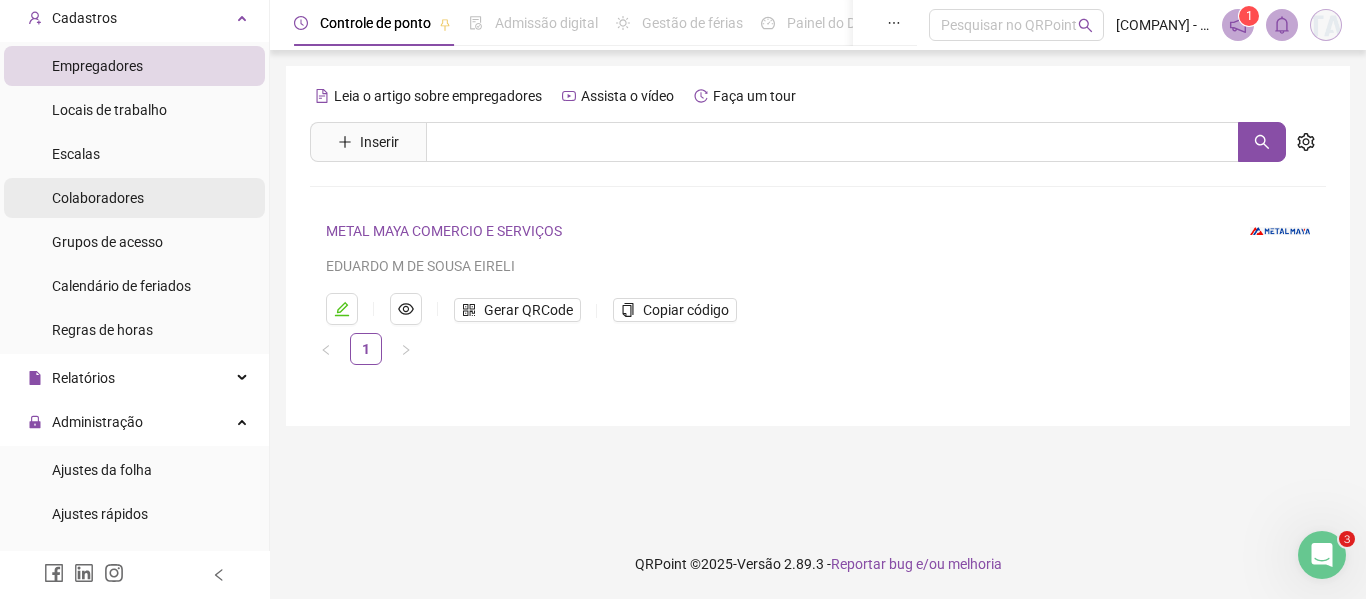 click on "Colaboradores" at bounding box center [98, 198] 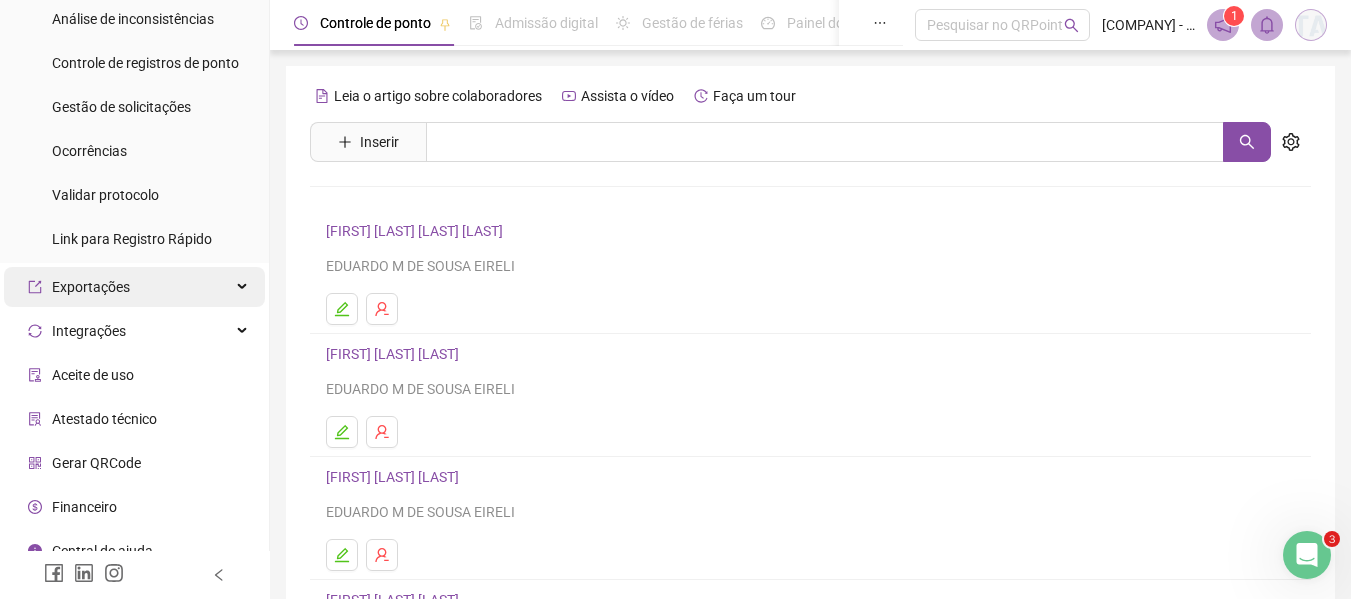 scroll, scrollTop: 659, scrollLeft: 0, axis: vertical 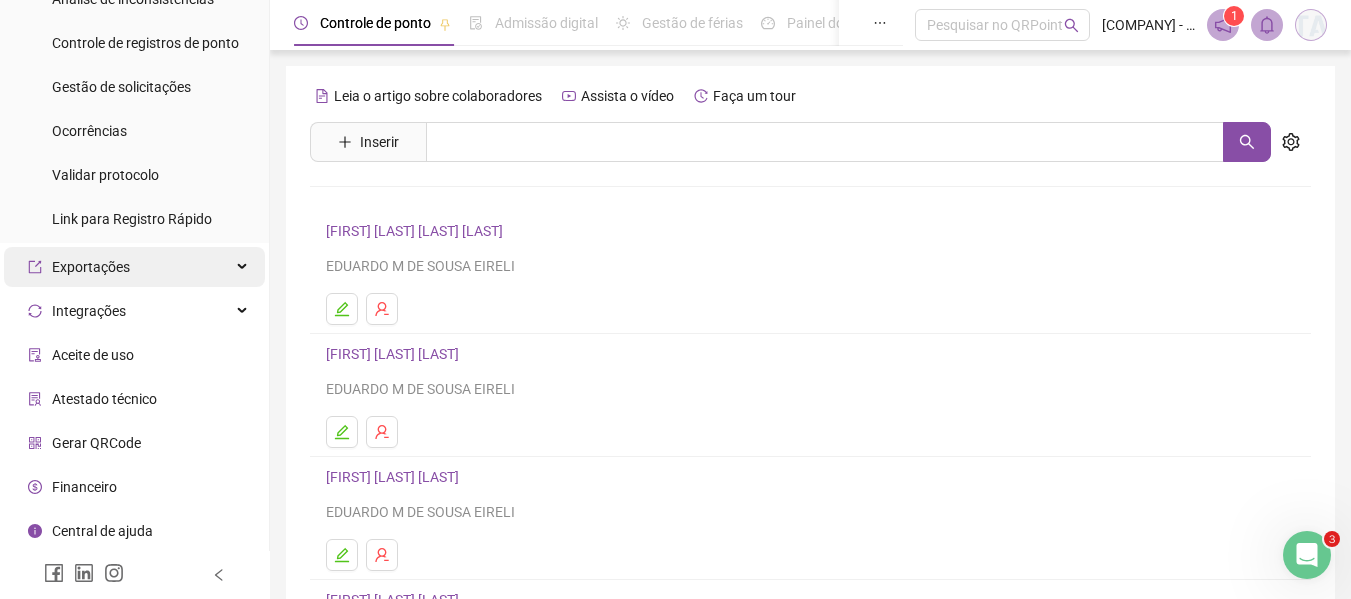 click on "Exportações" at bounding box center (134, 267) 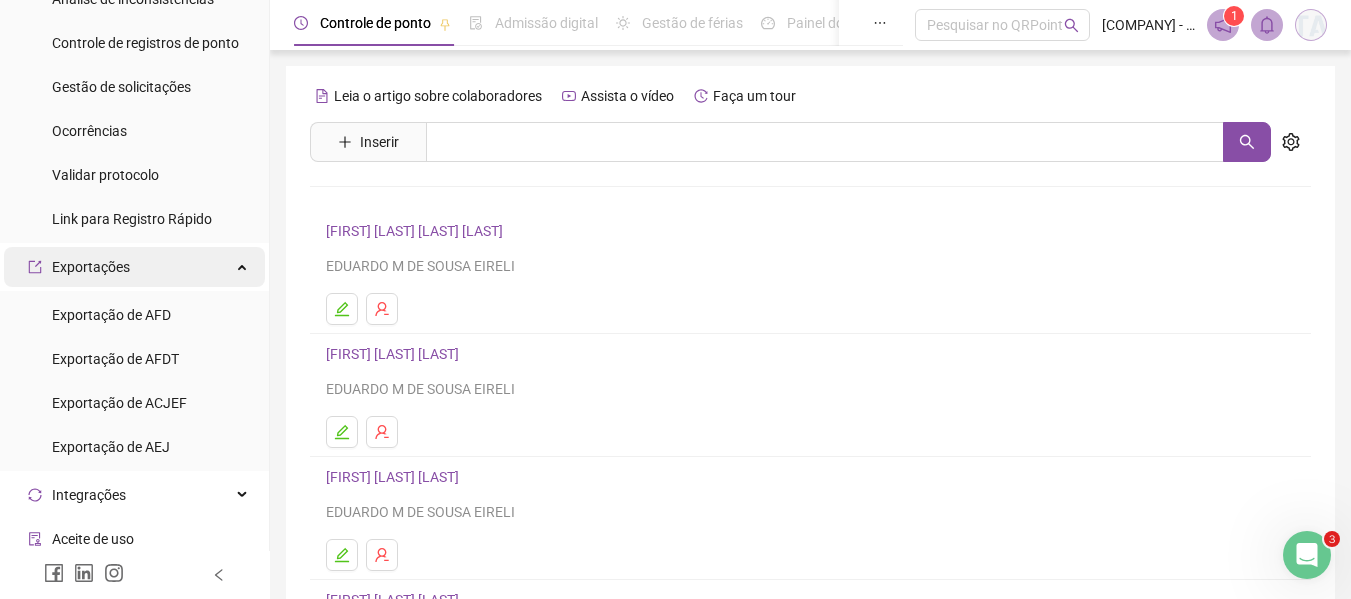 click on "Exportações" at bounding box center [134, 267] 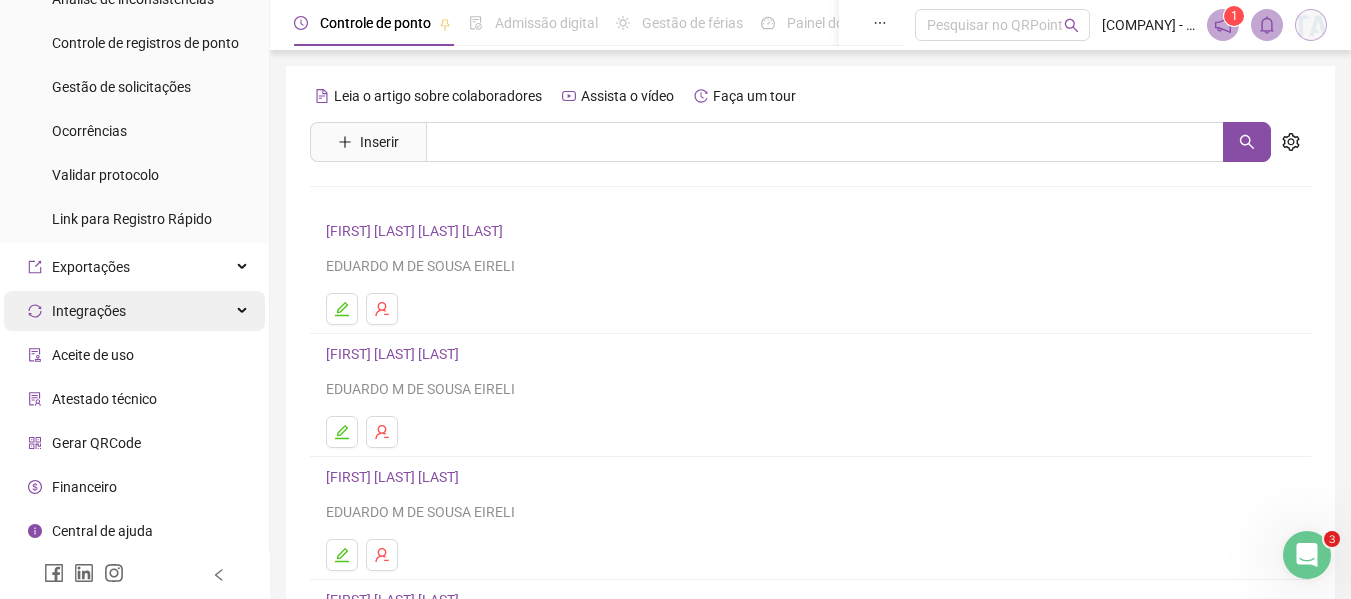 click on "Integrações" at bounding box center (134, 311) 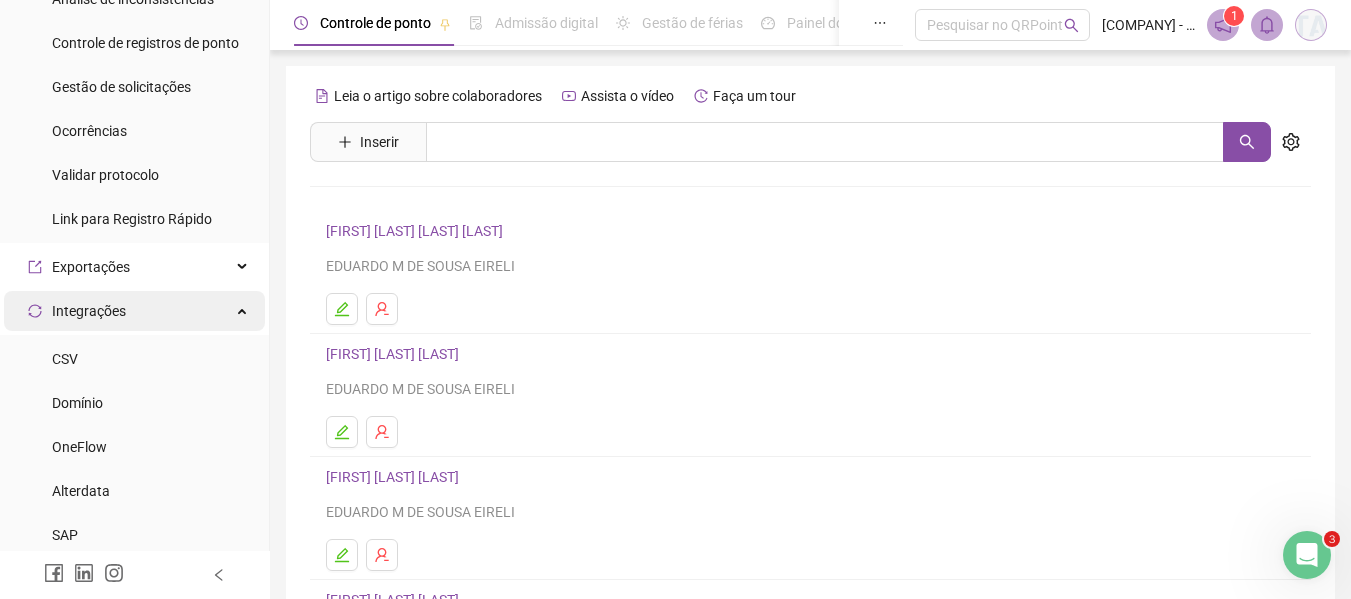 click on "Integrações" at bounding box center (134, 311) 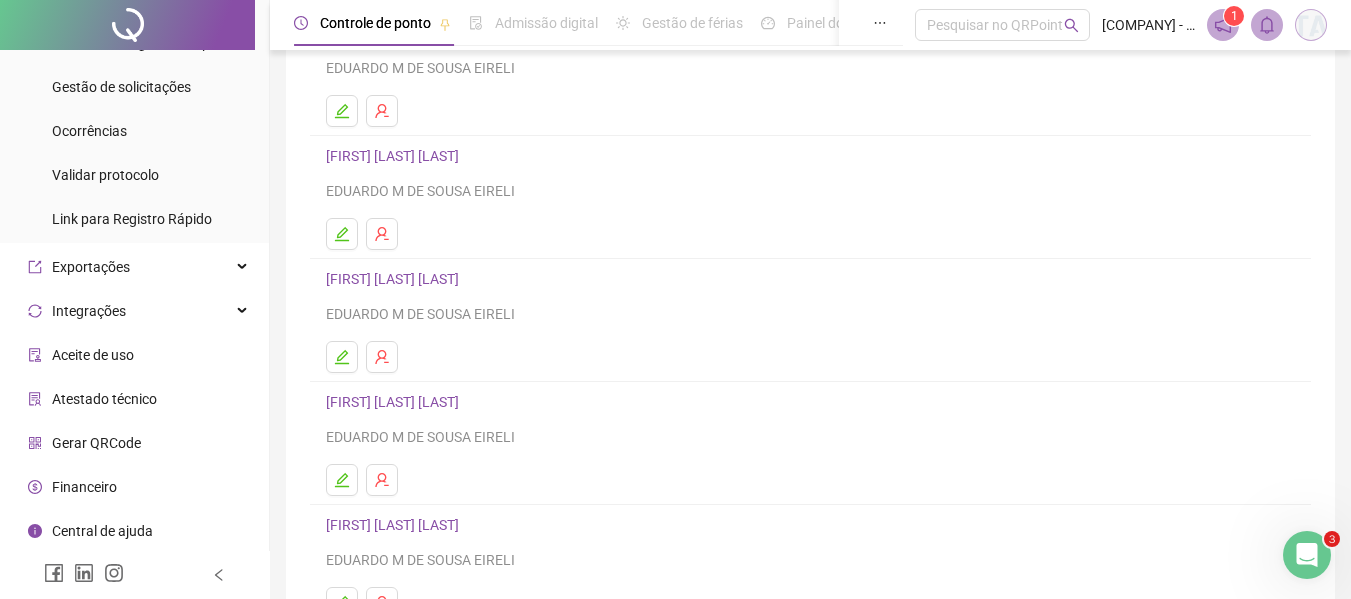 scroll, scrollTop: 200, scrollLeft: 0, axis: vertical 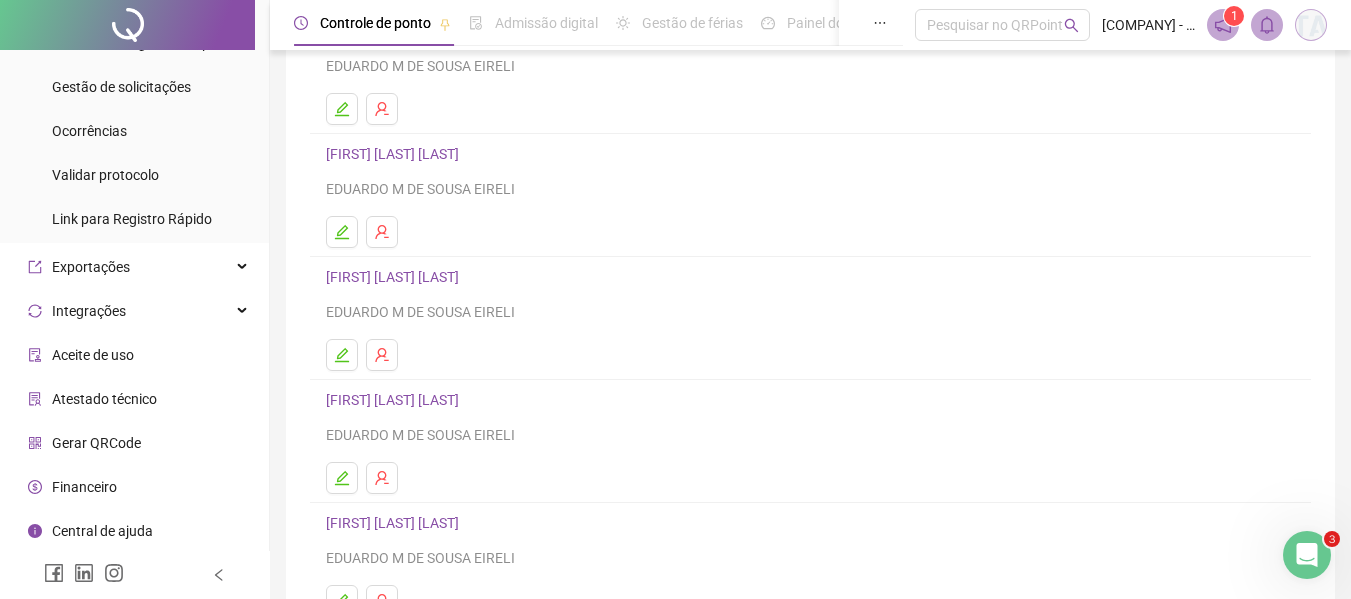 click on "Atestado técnico" at bounding box center [104, 399] 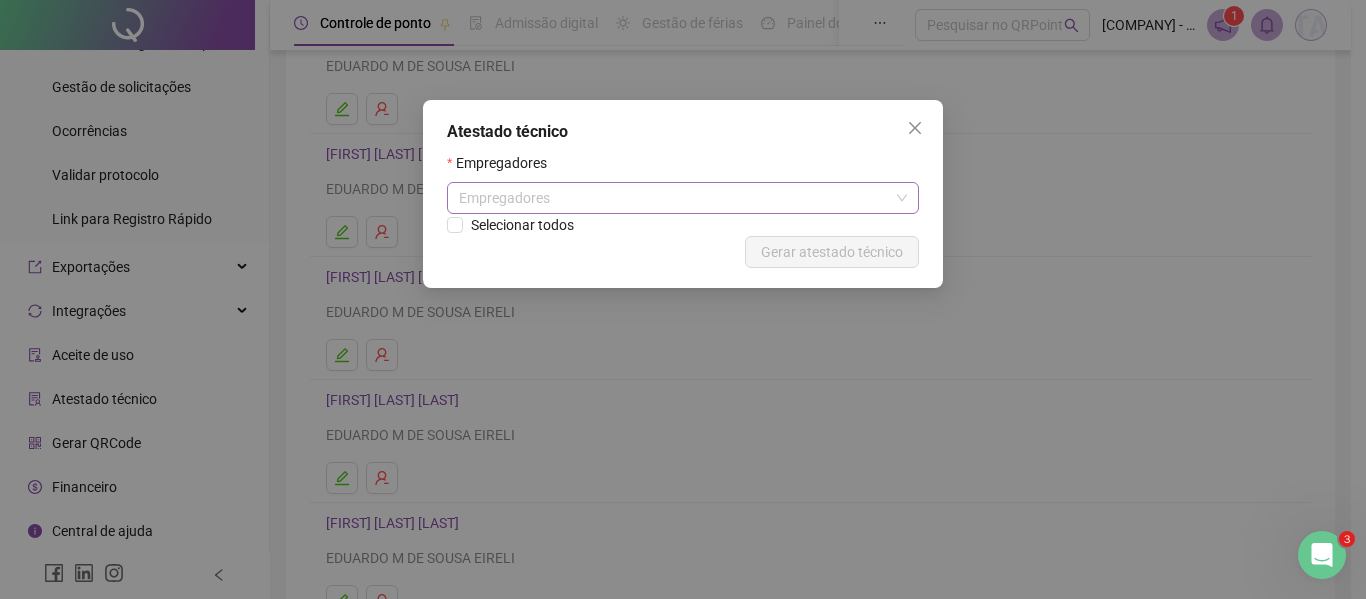 click on "Empregadores" at bounding box center [683, 198] 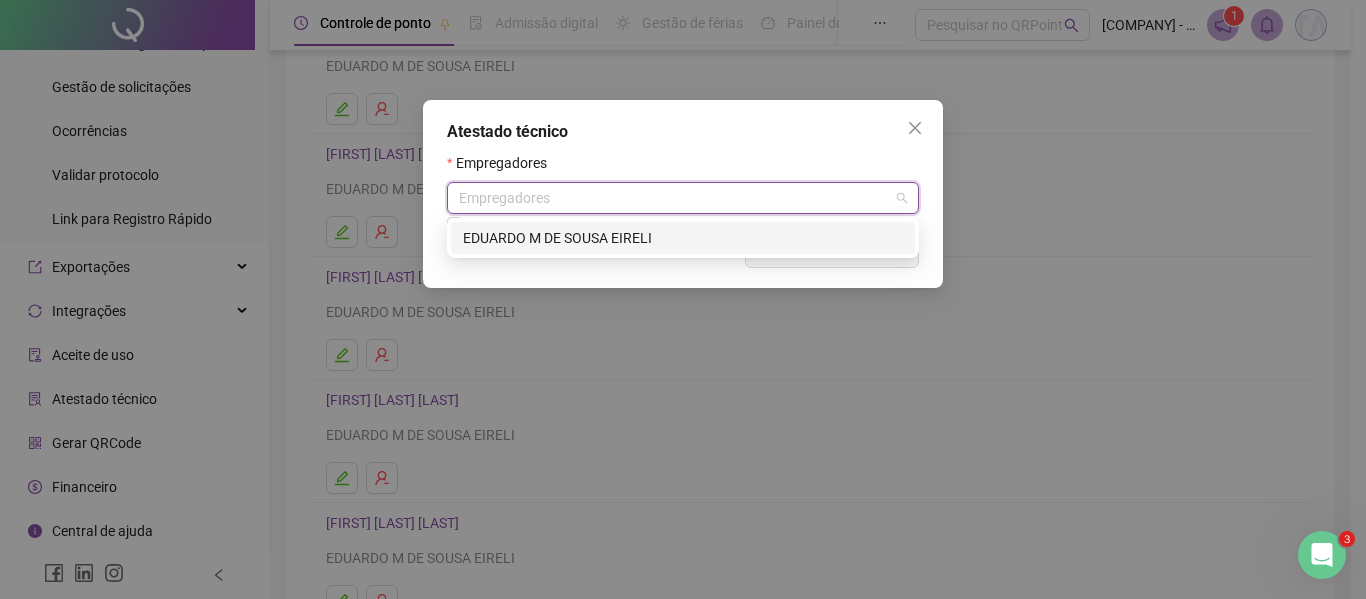 click on "Cancelar Gerar atestado técnico" at bounding box center (683, 252) 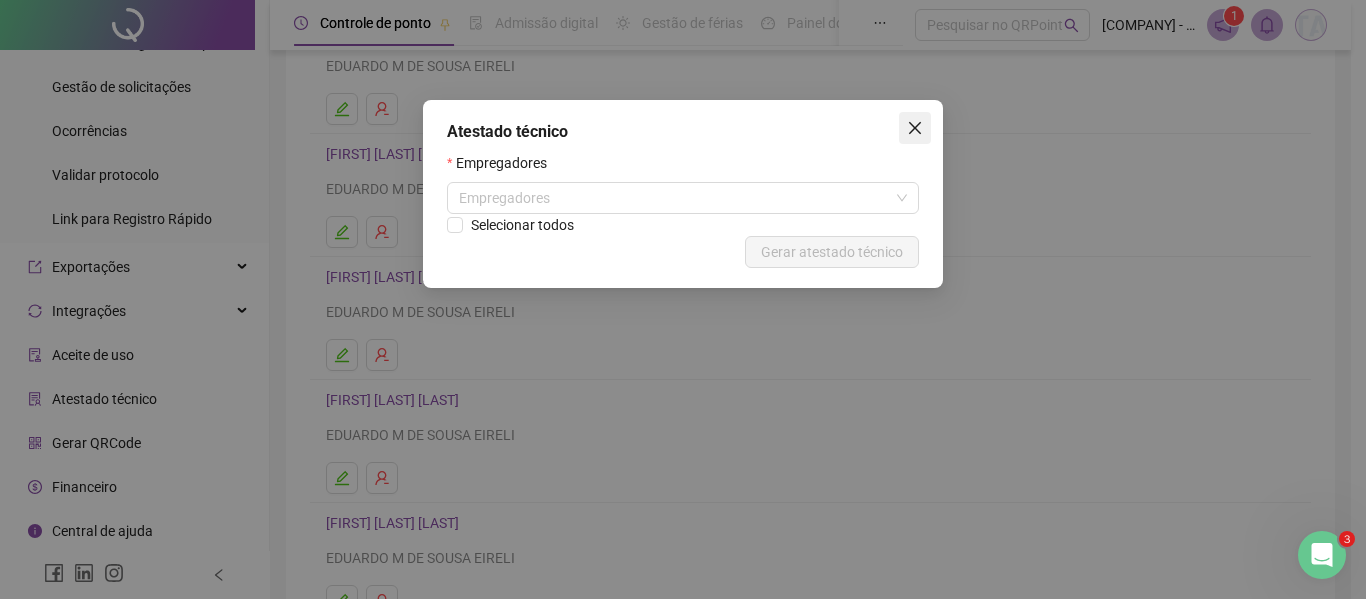 click at bounding box center (915, 128) 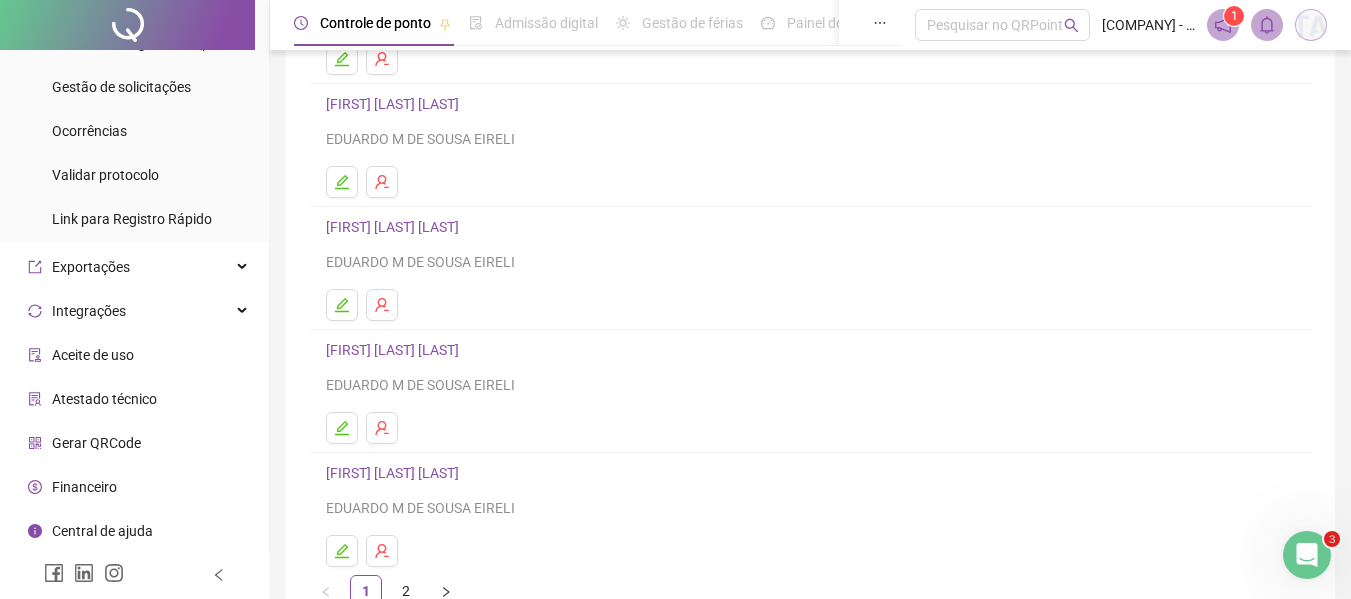 scroll, scrollTop: 300, scrollLeft: 0, axis: vertical 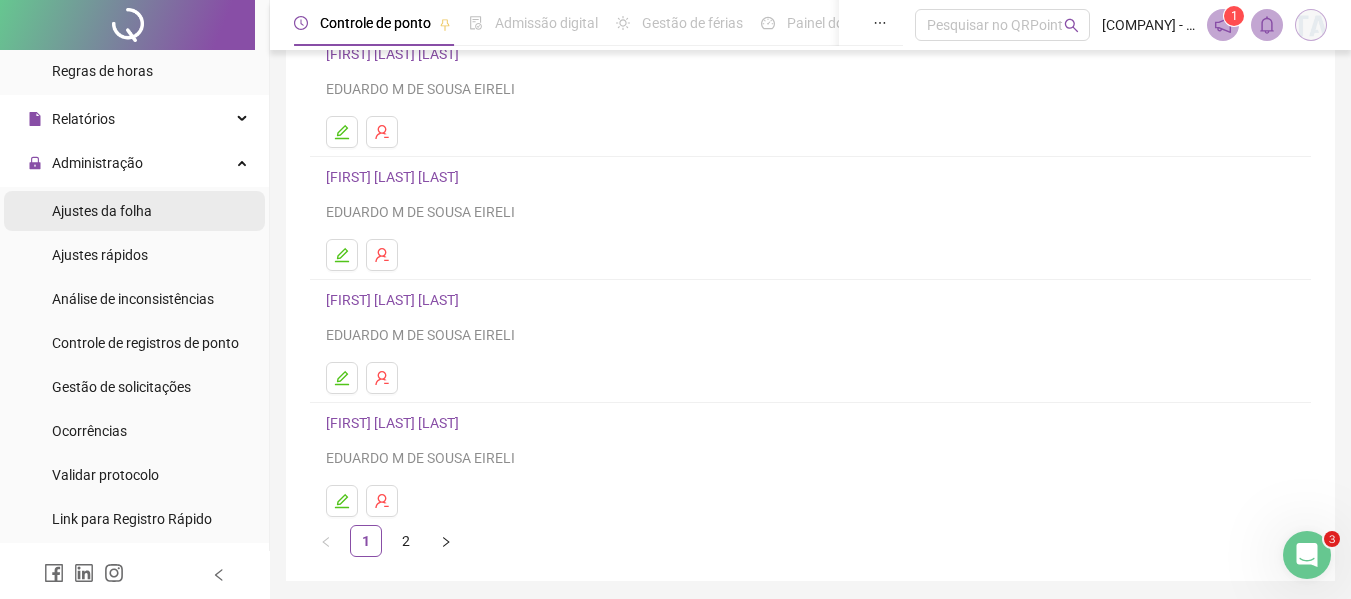 click on "Ajustes da folha" at bounding box center (102, 211) 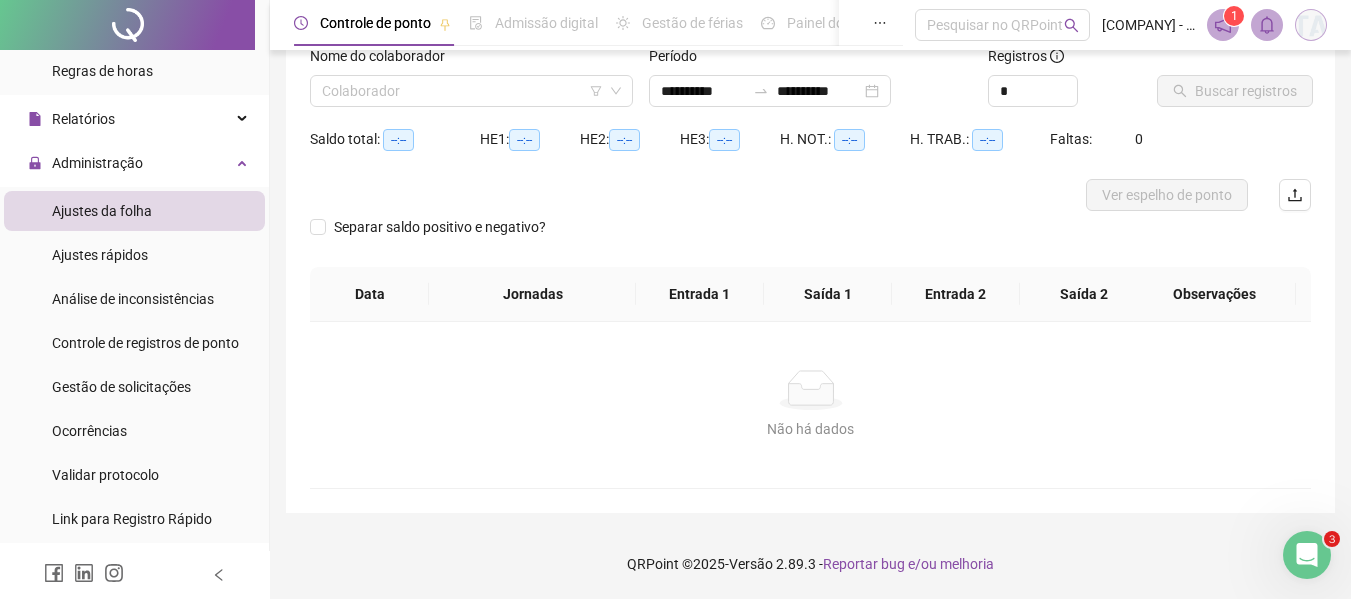 scroll, scrollTop: 139, scrollLeft: 0, axis: vertical 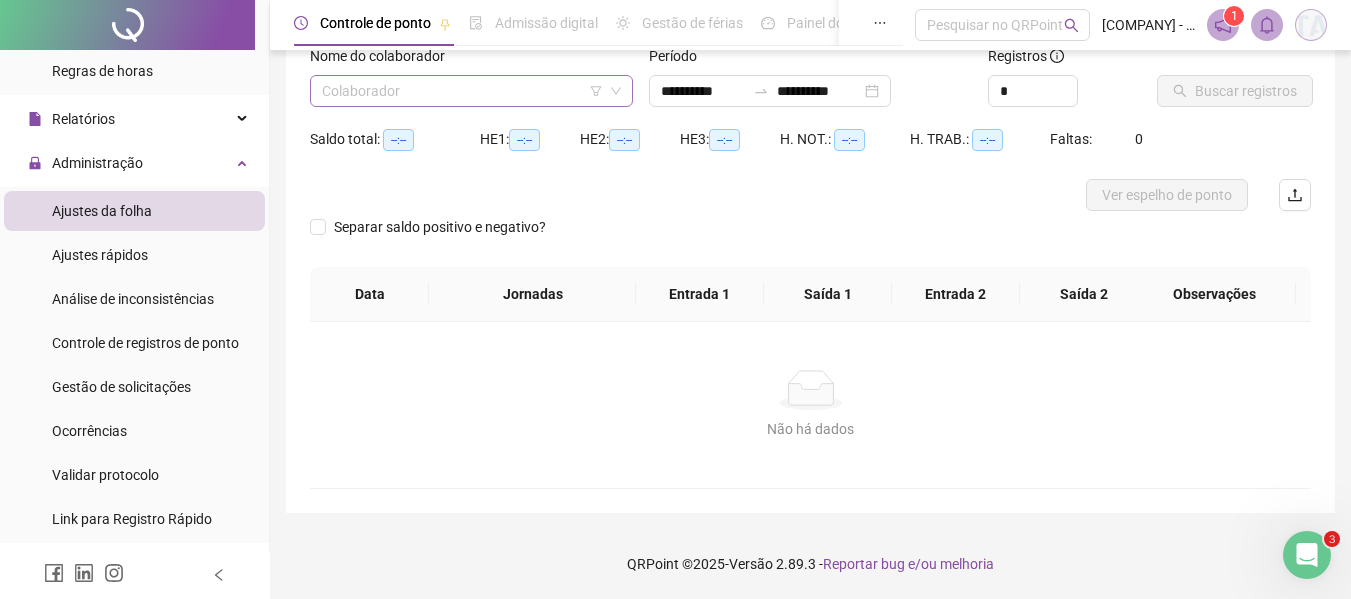 click at bounding box center (462, 91) 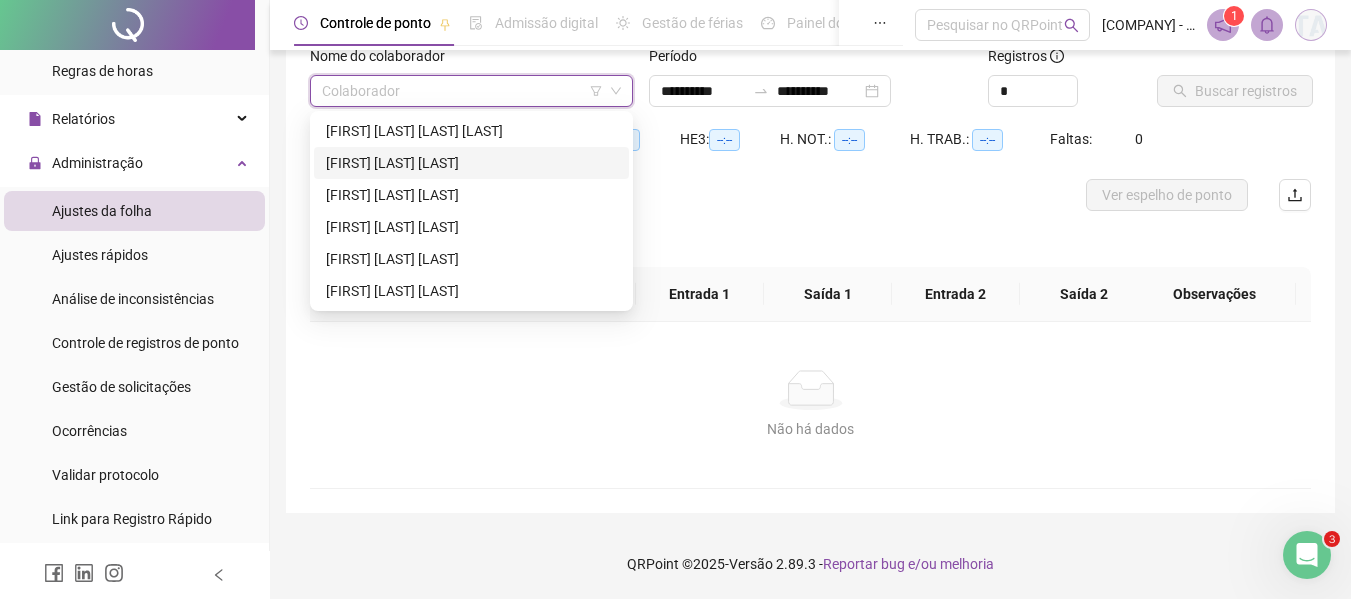 click on "[FIRST] [LAST] [LAST]" at bounding box center [471, 163] 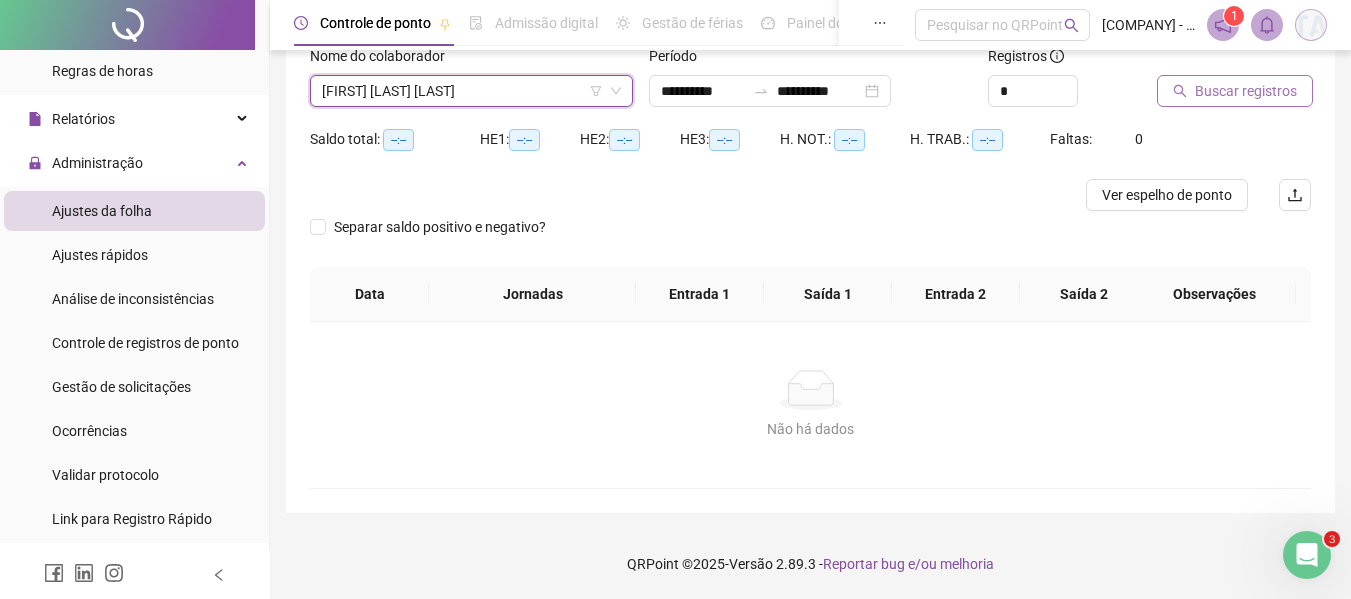 click on "Buscar registros" at bounding box center [1235, 91] 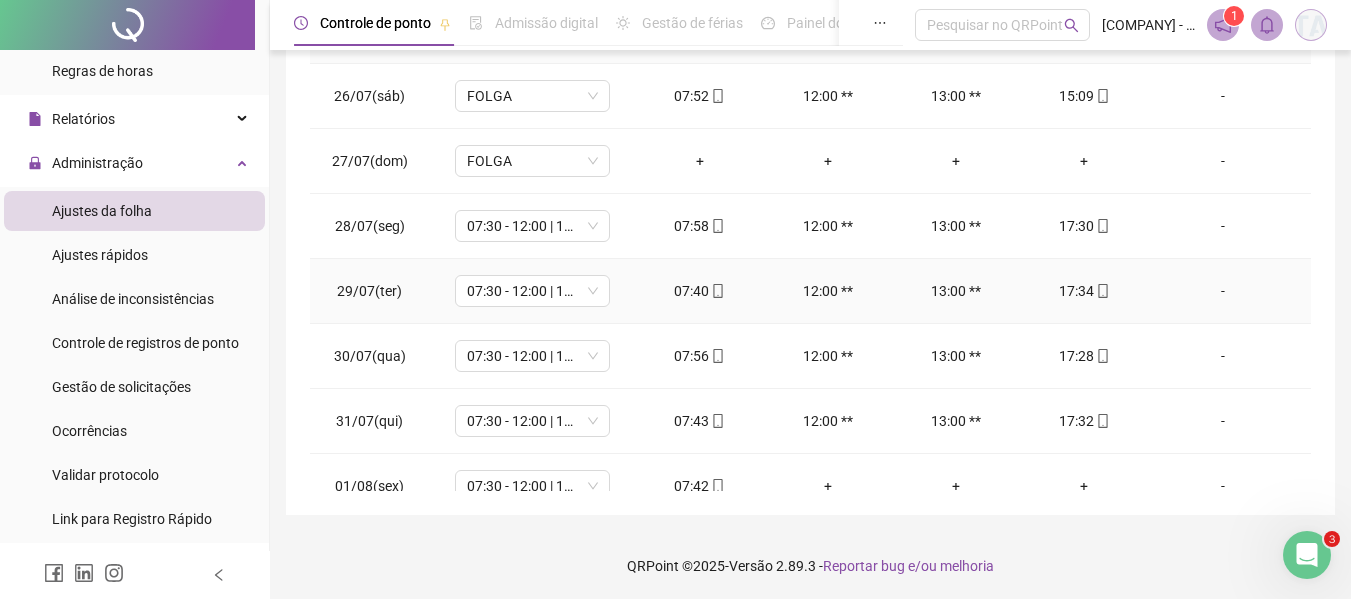 scroll, scrollTop: 399, scrollLeft: 0, axis: vertical 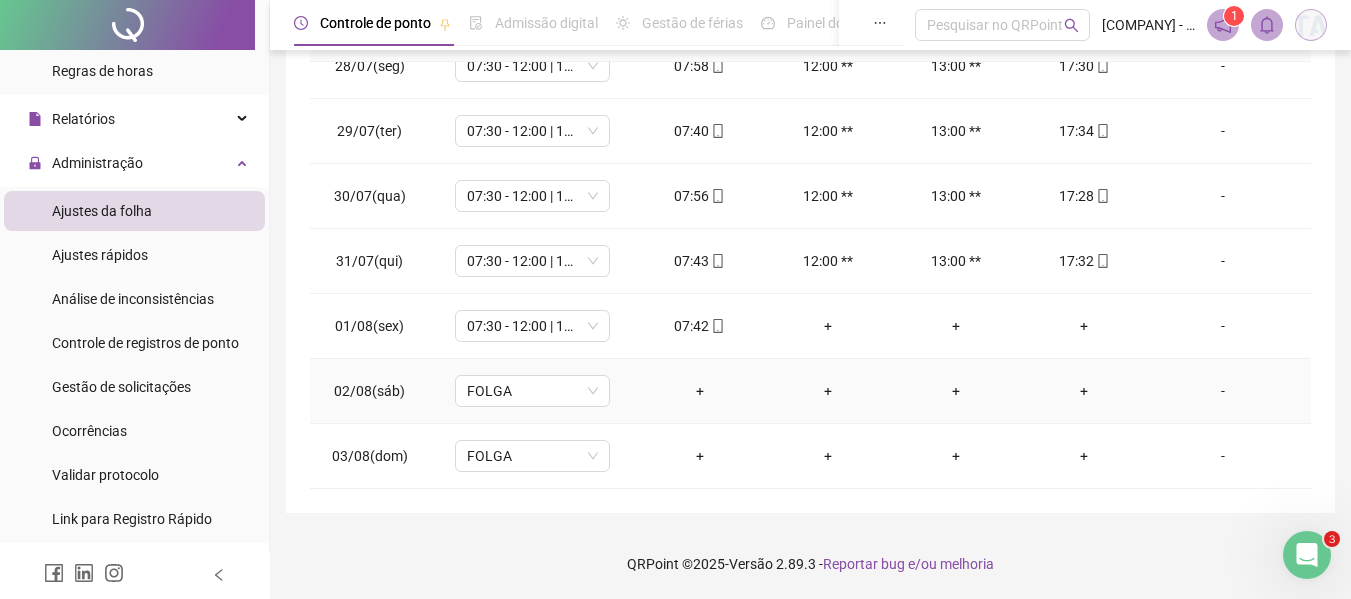 click on "-" at bounding box center (1223, 391) 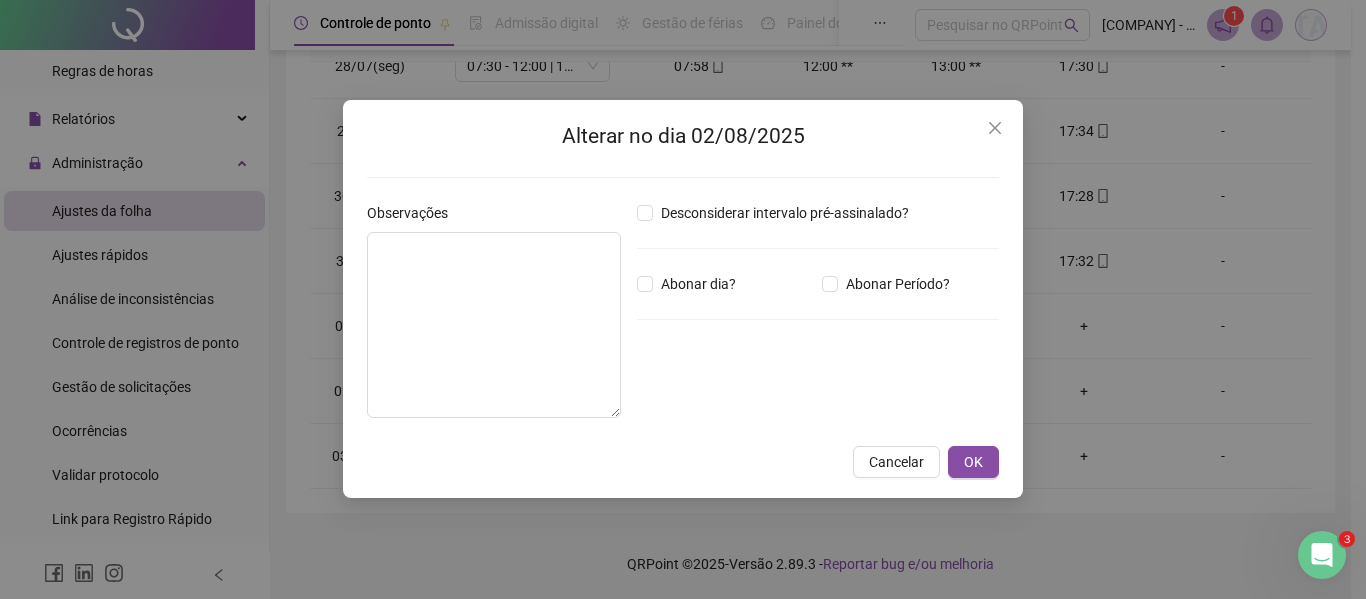 click 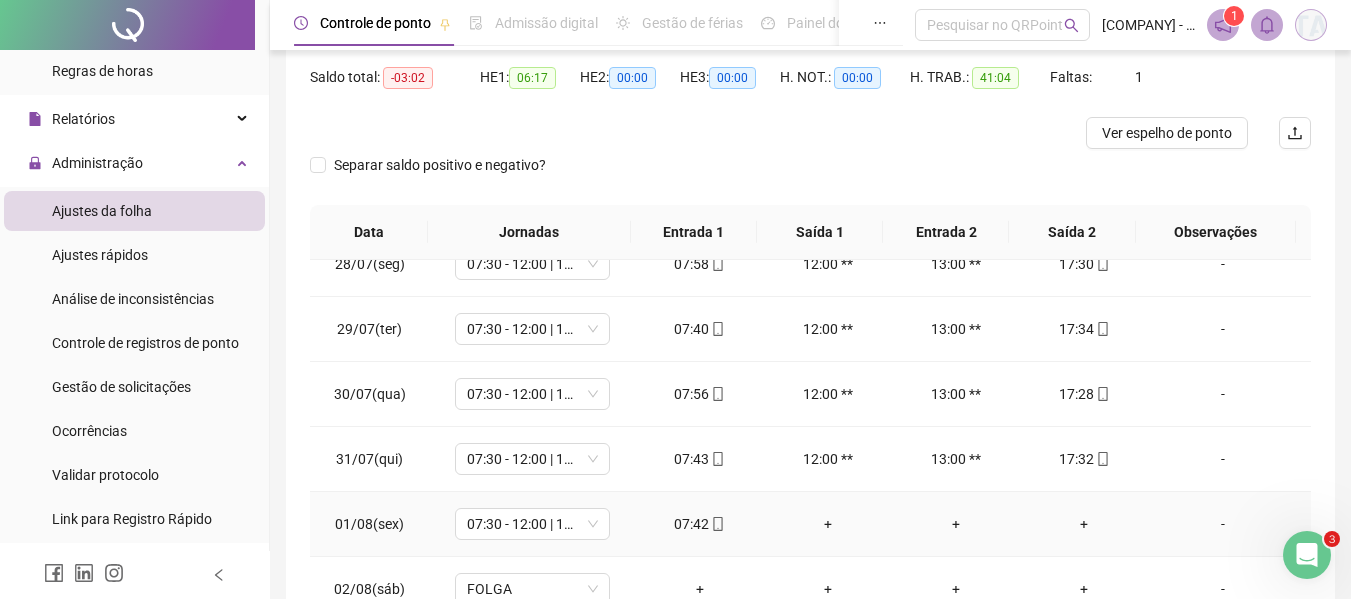 scroll, scrollTop: 199, scrollLeft: 0, axis: vertical 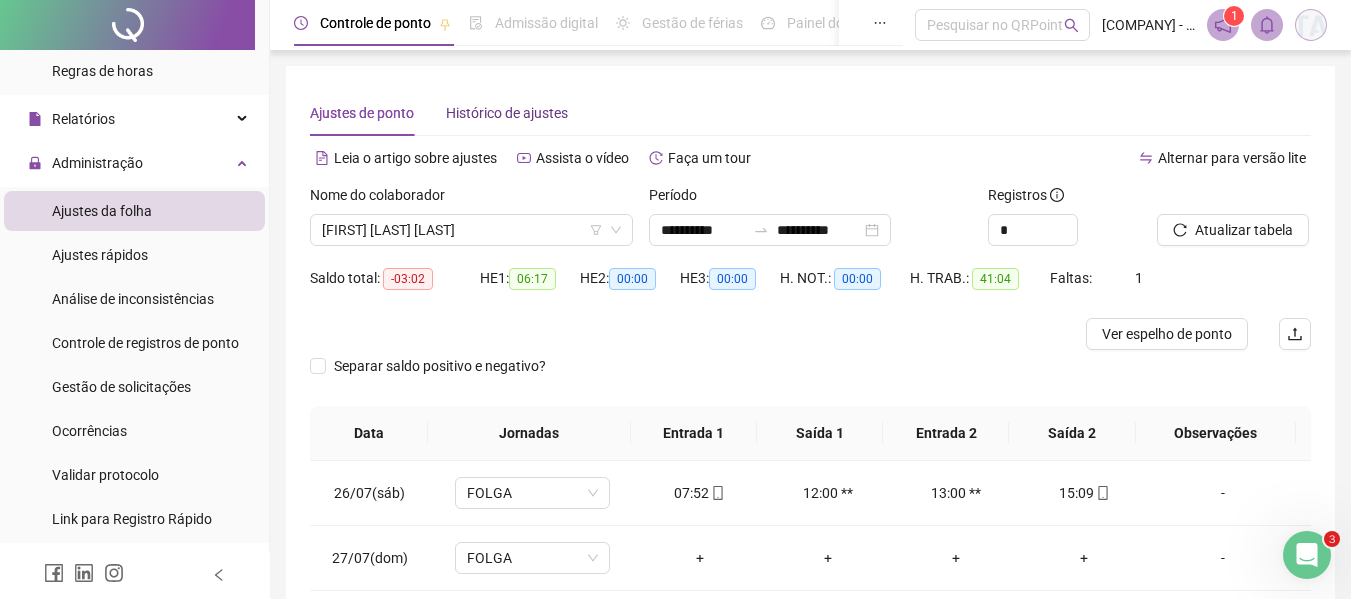 click on "Histórico de ajustes" at bounding box center [507, 113] 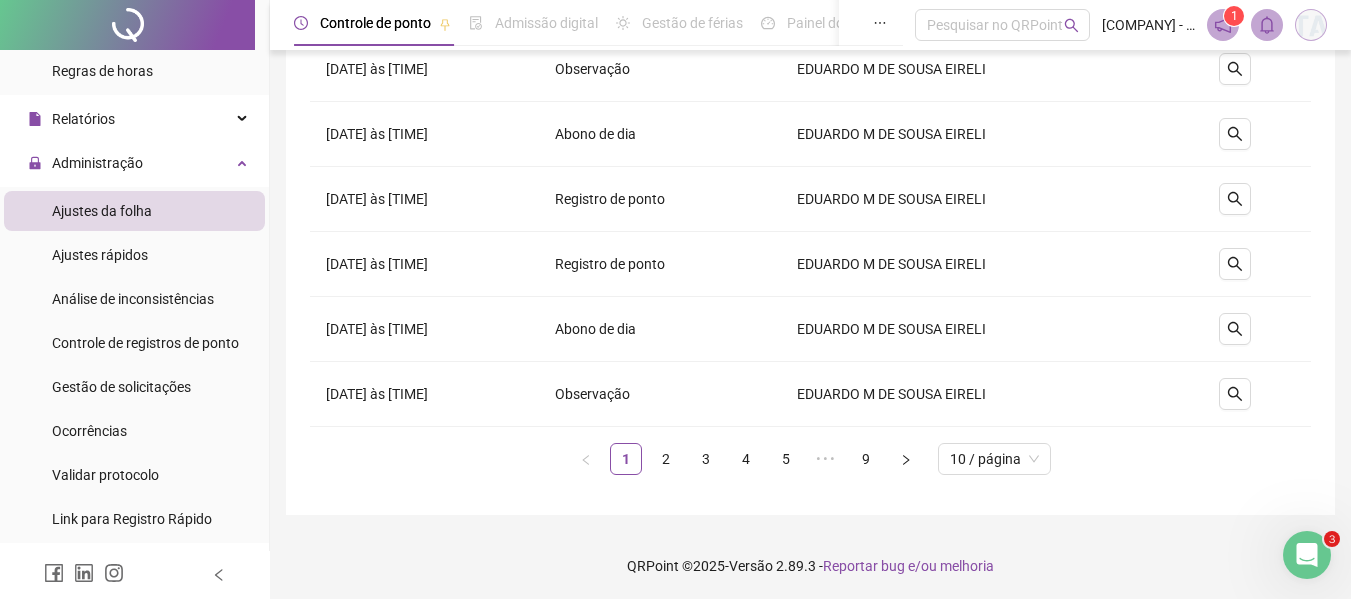 scroll, scrollTop: 432, scrollLeft: 0, axis: vertical 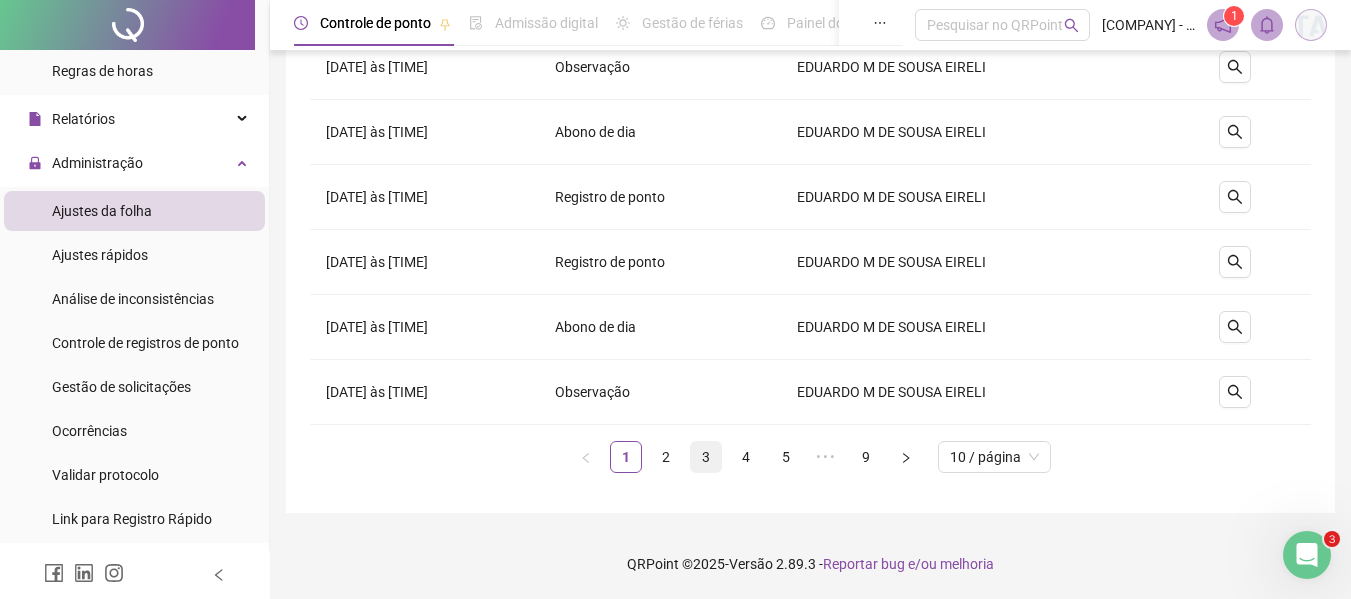 click on "3" at bounding box center (706, 457) 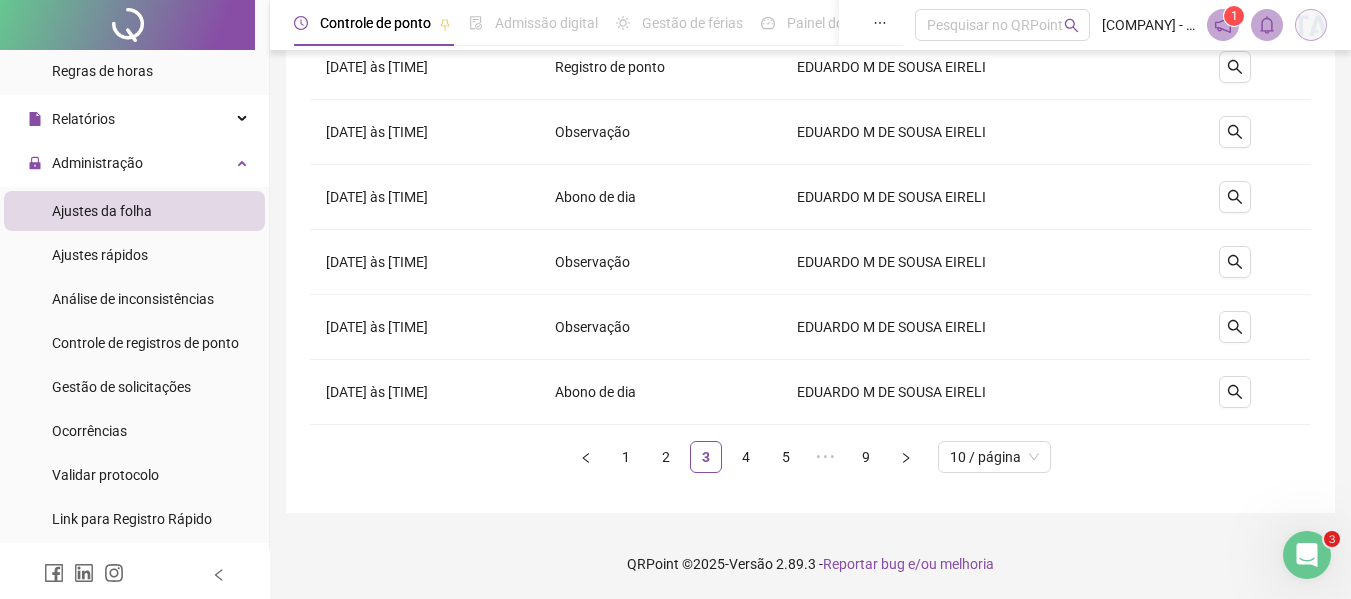 click on "1 2 3 4 5 ••• 9 10 / página" at bounding box center [810, 457] 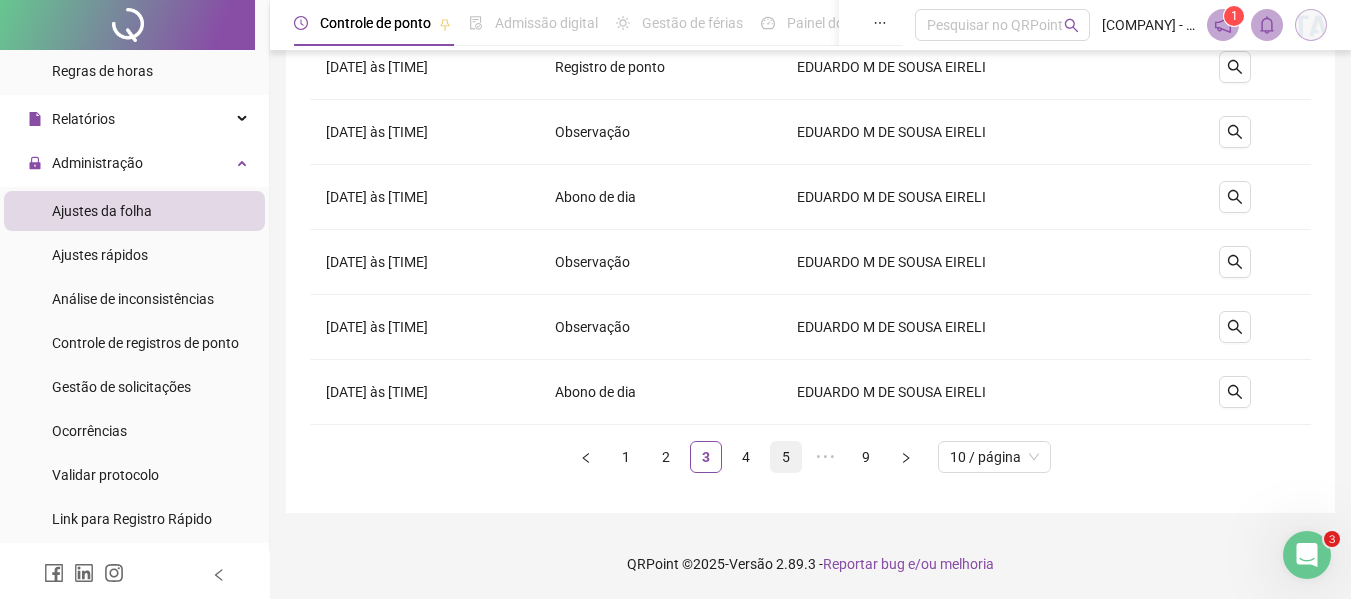 click on "4" at bounding box center (746, 457) 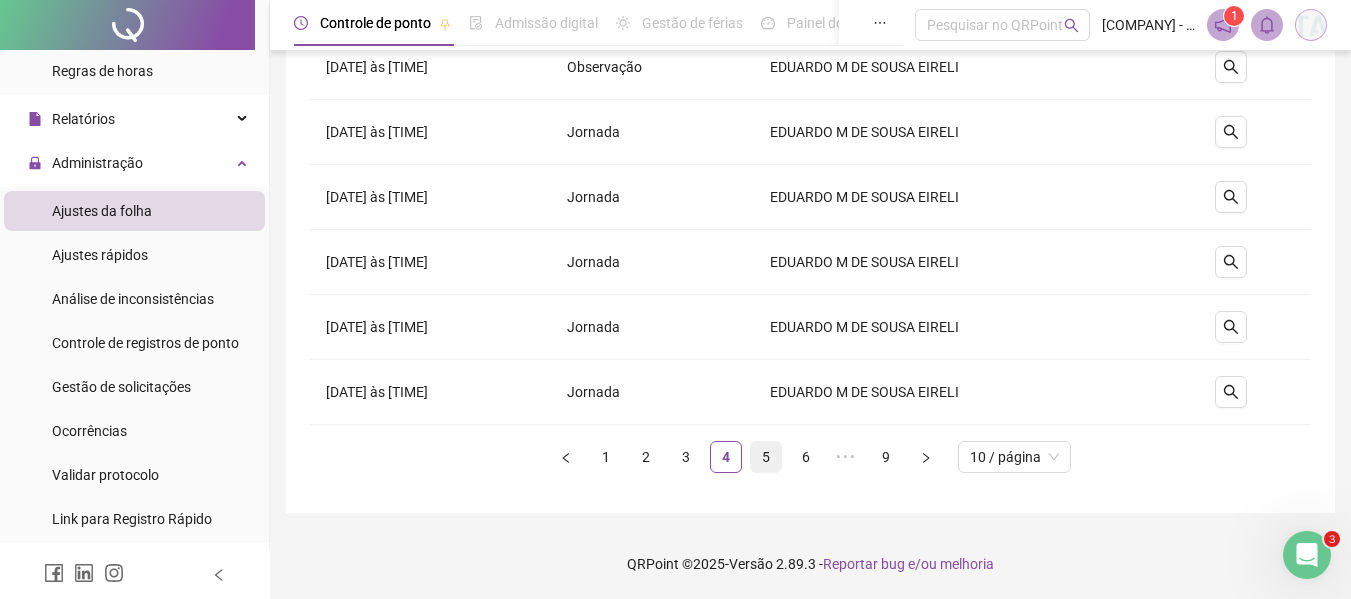 click on "5" at bounding box center (766, 457) 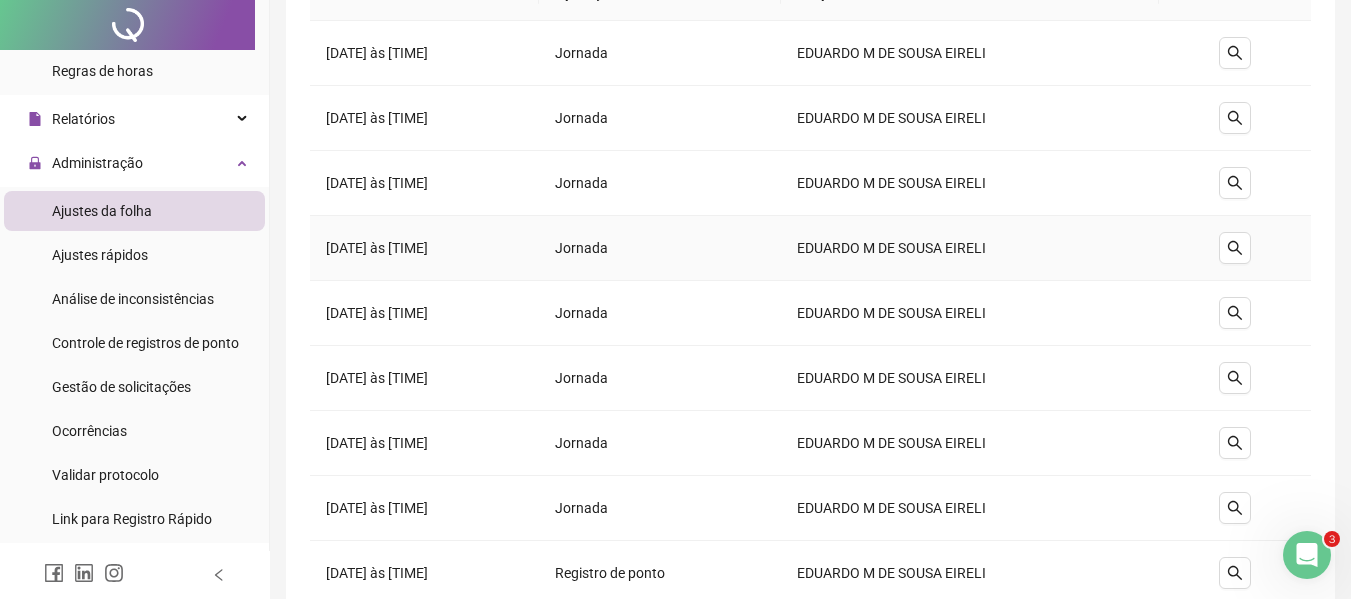 scroll, scrollTop: 0, scrollLeft: 0, axis: both 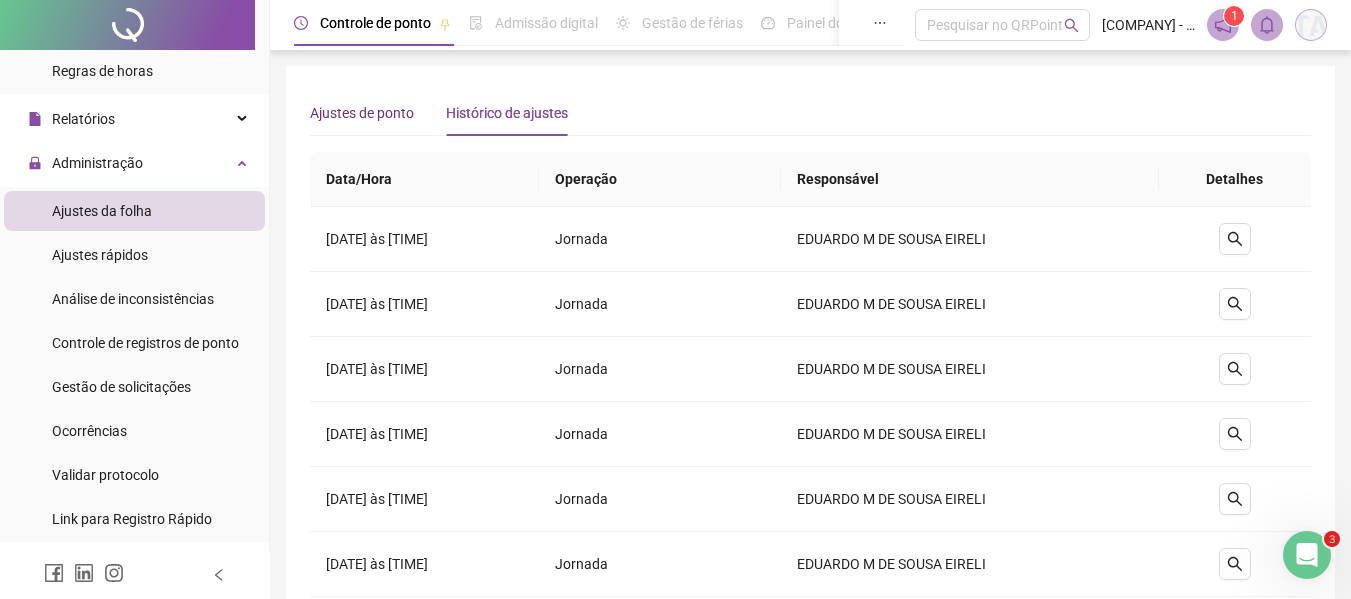 click on "Ajustes de ponto" at bounding box center [362, 113] 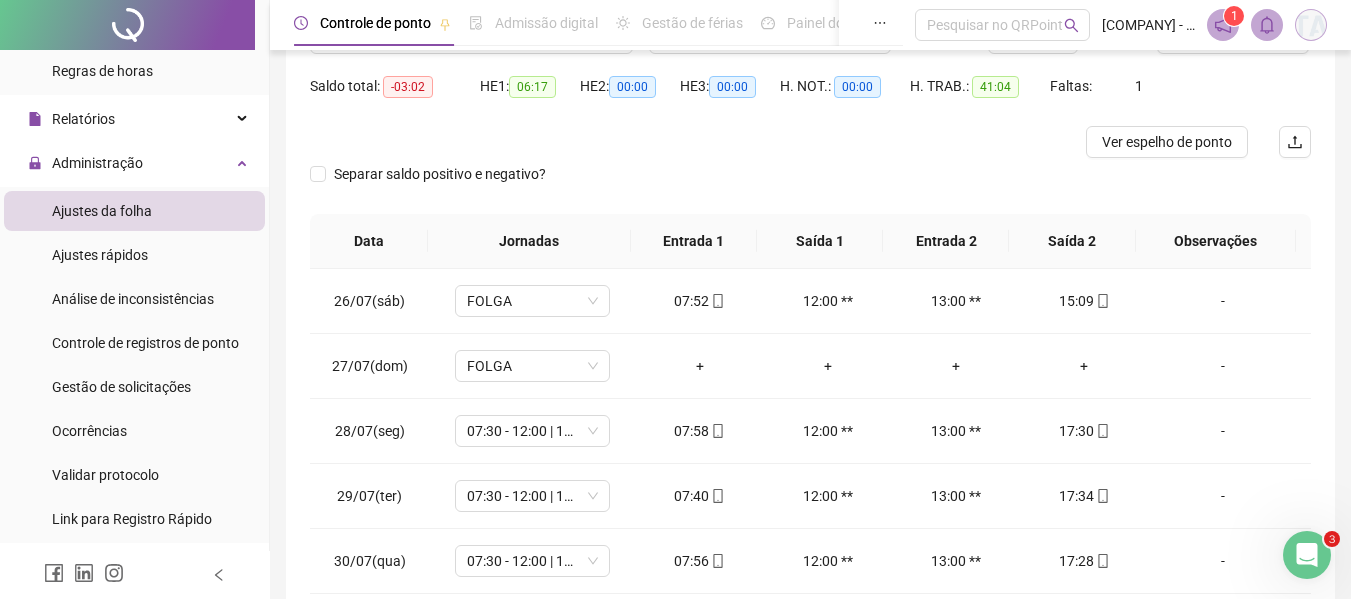 scroll, scrollTop: 200, scrollLeft: 0, axis: vertical 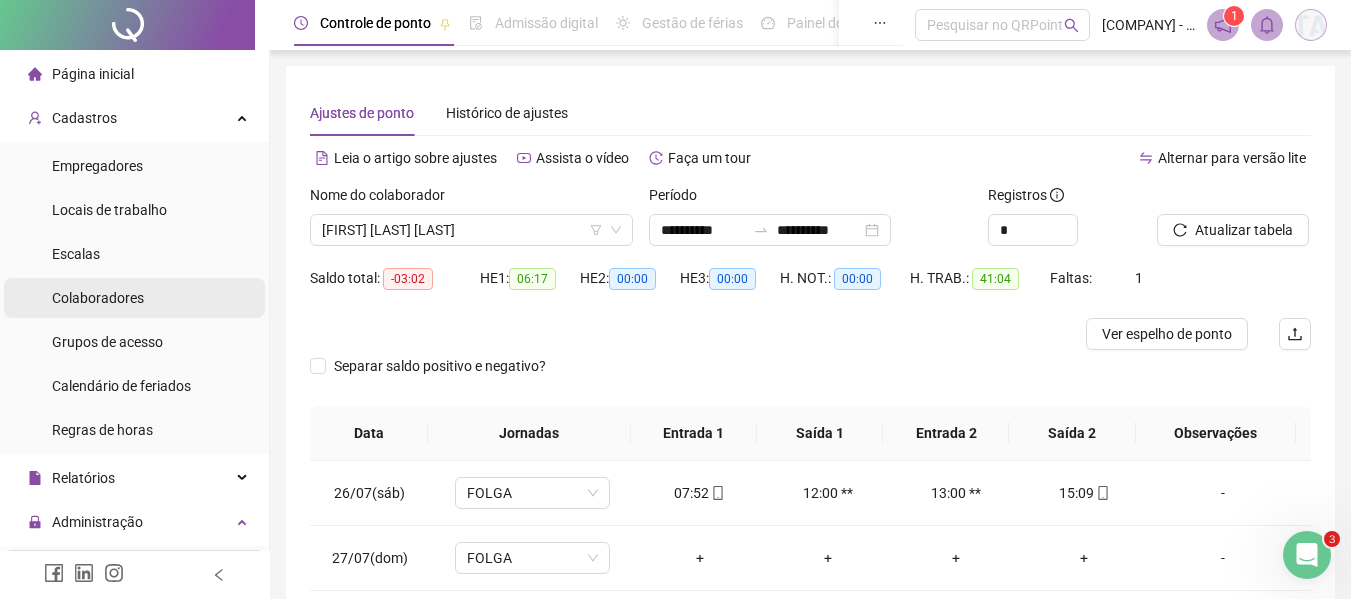 click on "Colaboradores" at bounding box center [98, 298] 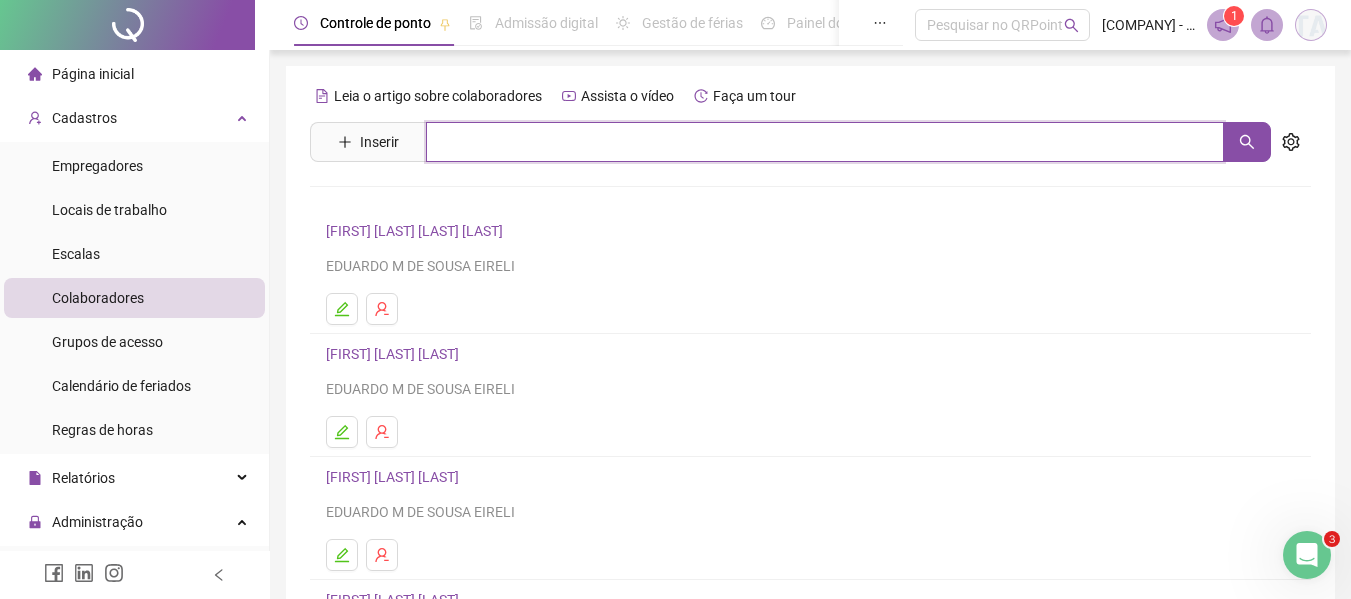 click at bounding box center [825, 142] 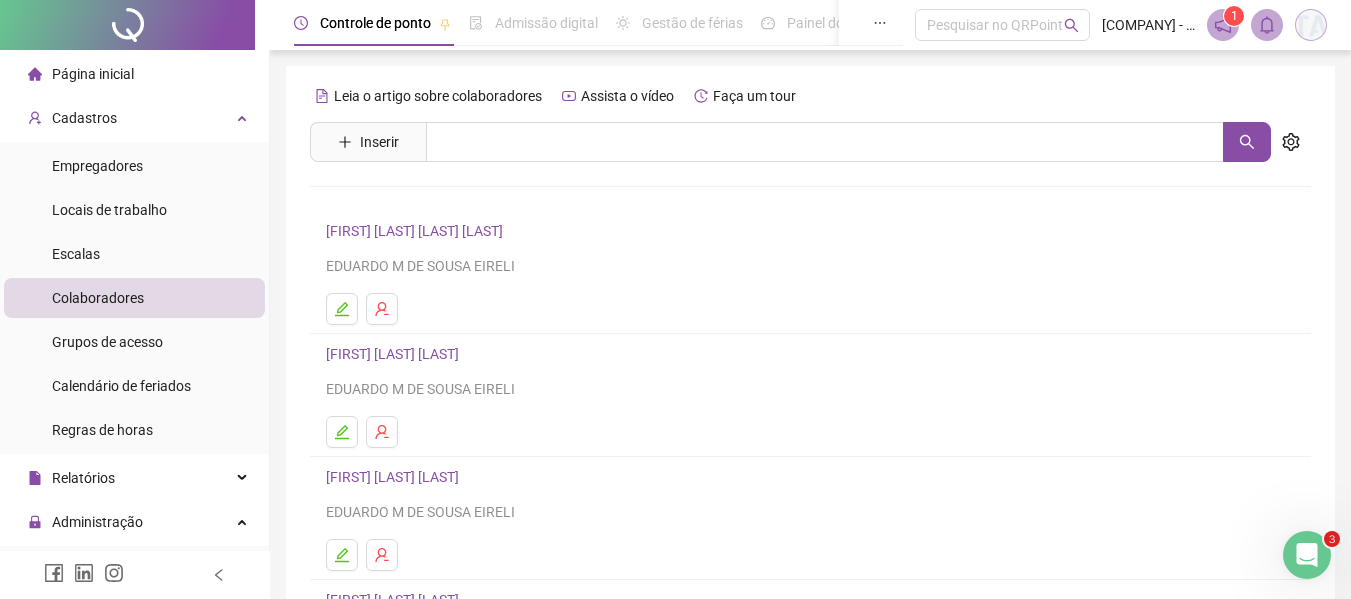 click on "[FIRST] [LAST] [LAST]" at bounding box center (395, 354) 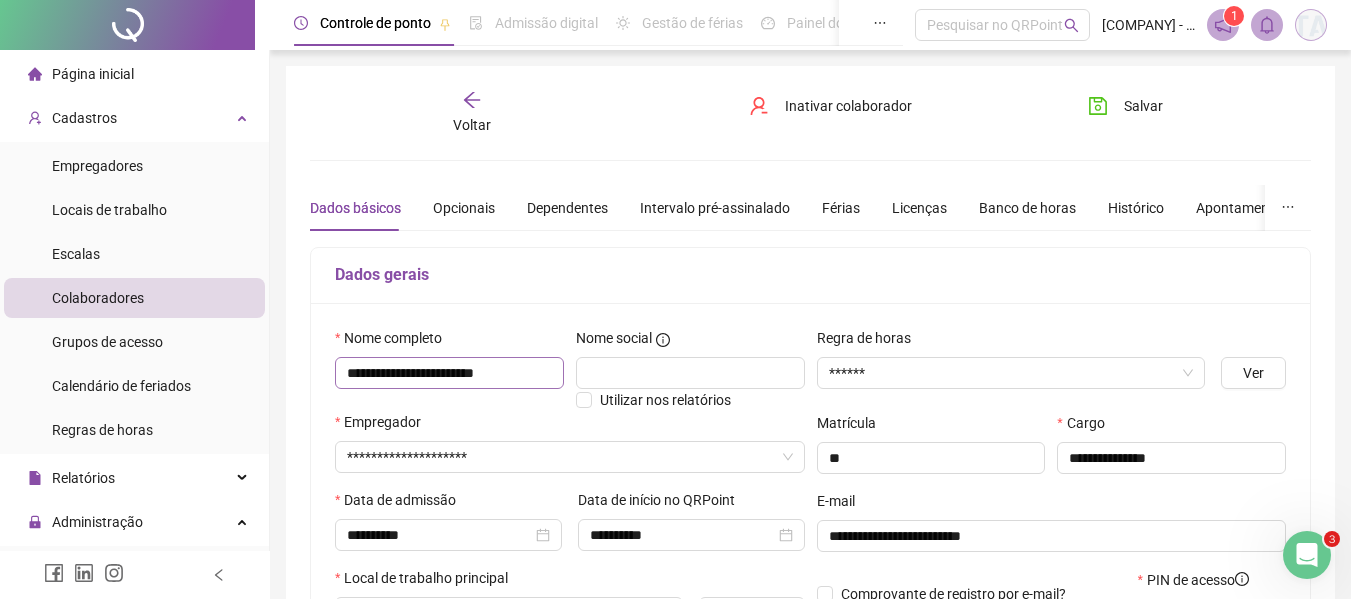 type on "**********" 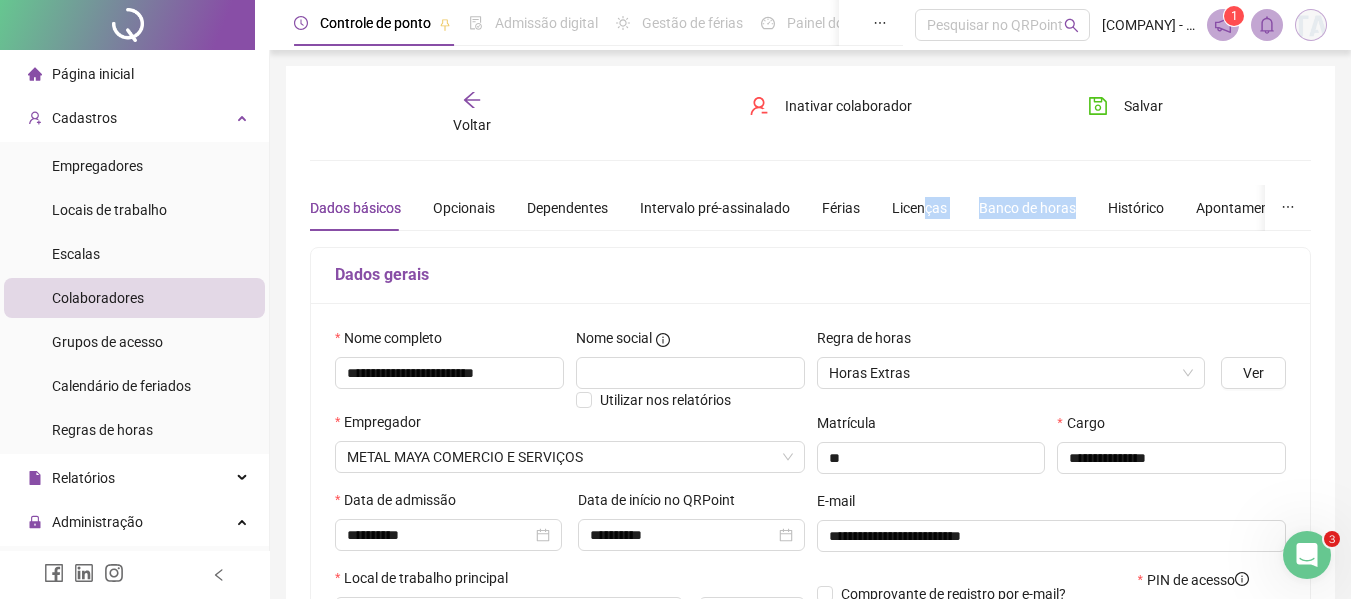 drag, startPoint x: 1079, startPoint y: 221, endPoint x: 913, endPoint y: 236, distance: 166.67633 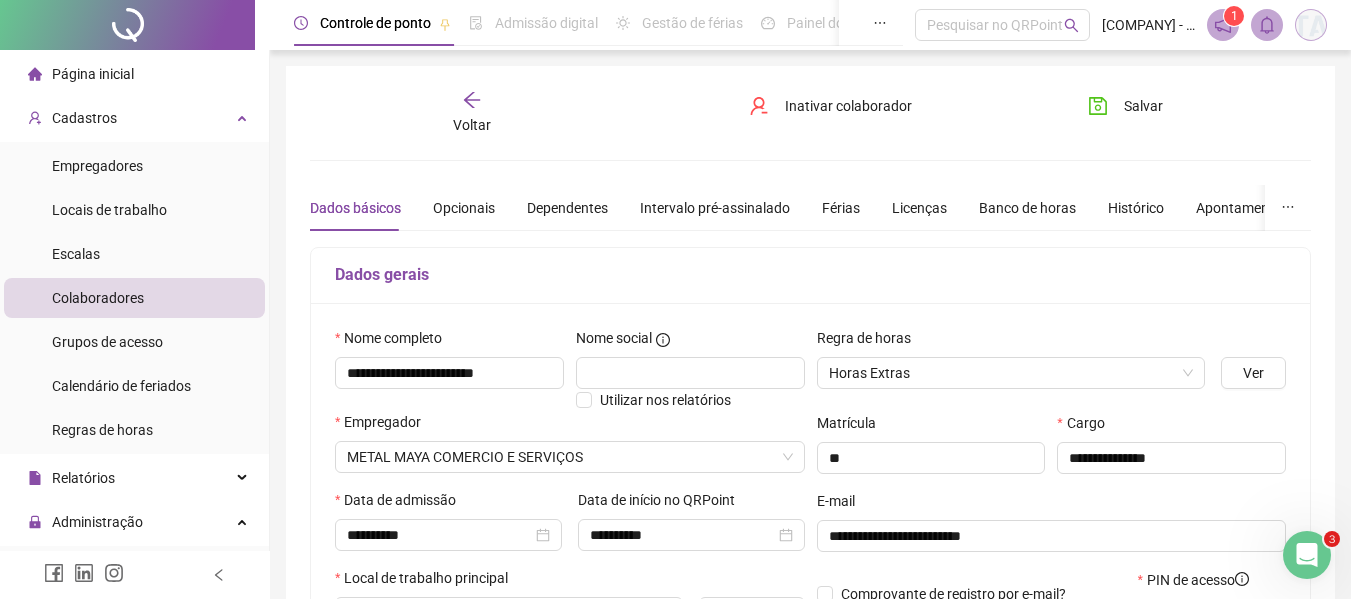 click on "Dados gerais" at bounding box center [810, 276] 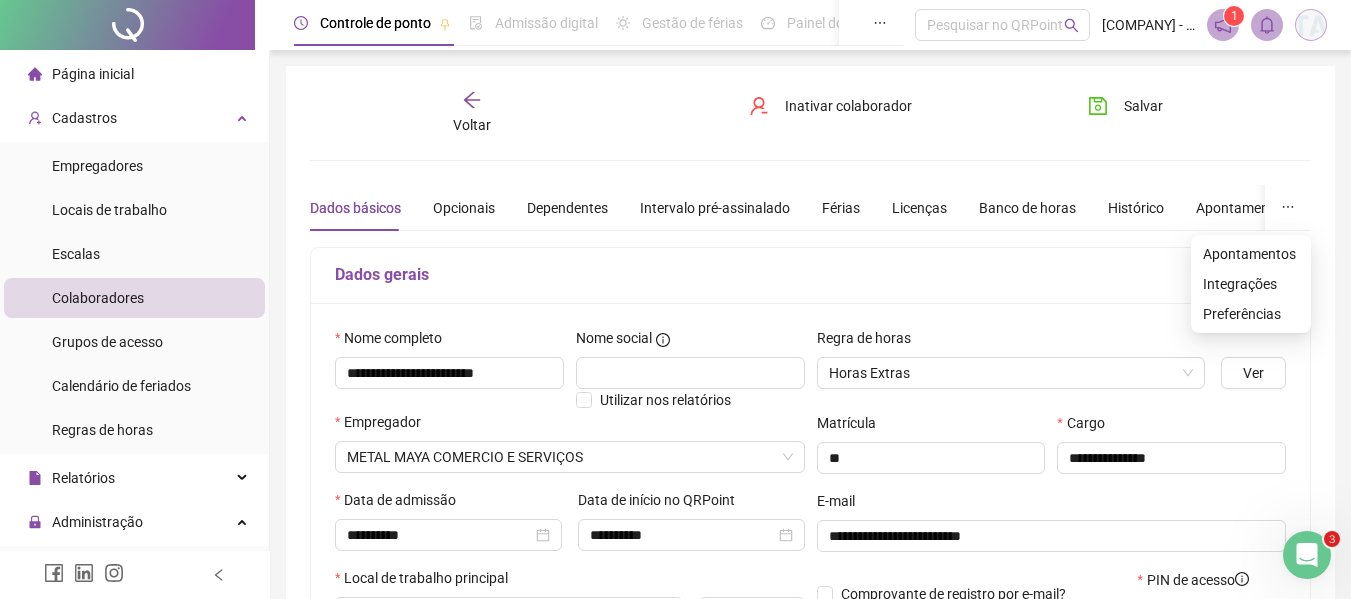 click at bounding box center (1288, 208) 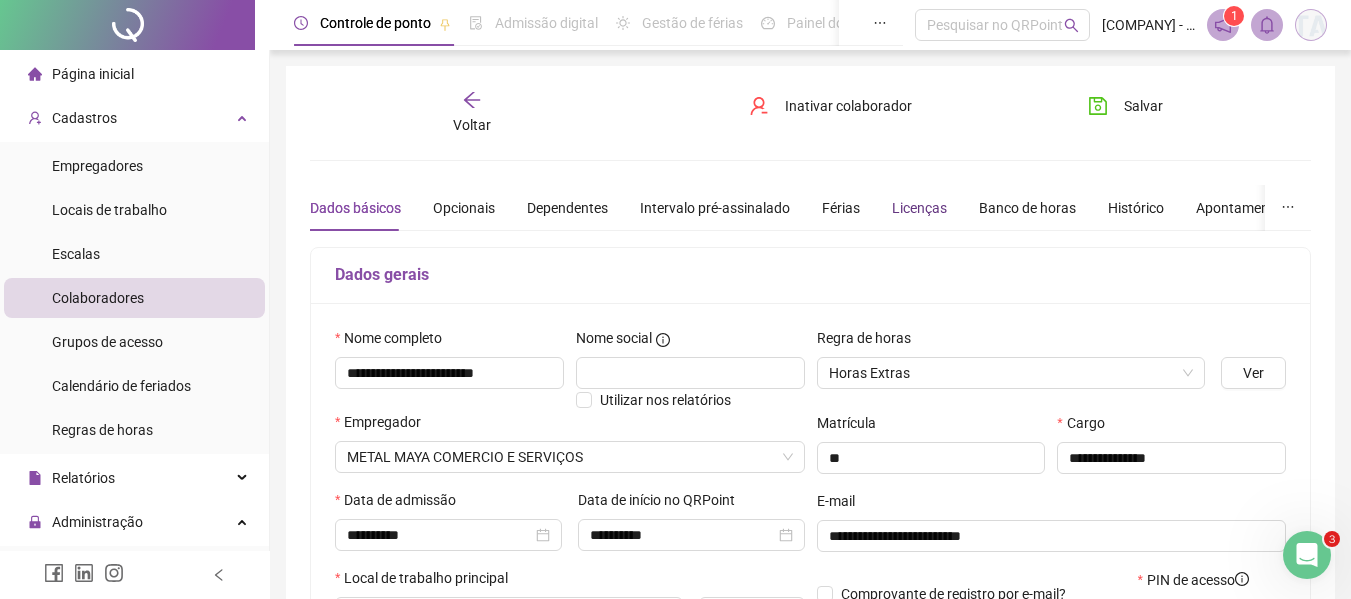click on "Licenças" at bounding box center [919, 208] 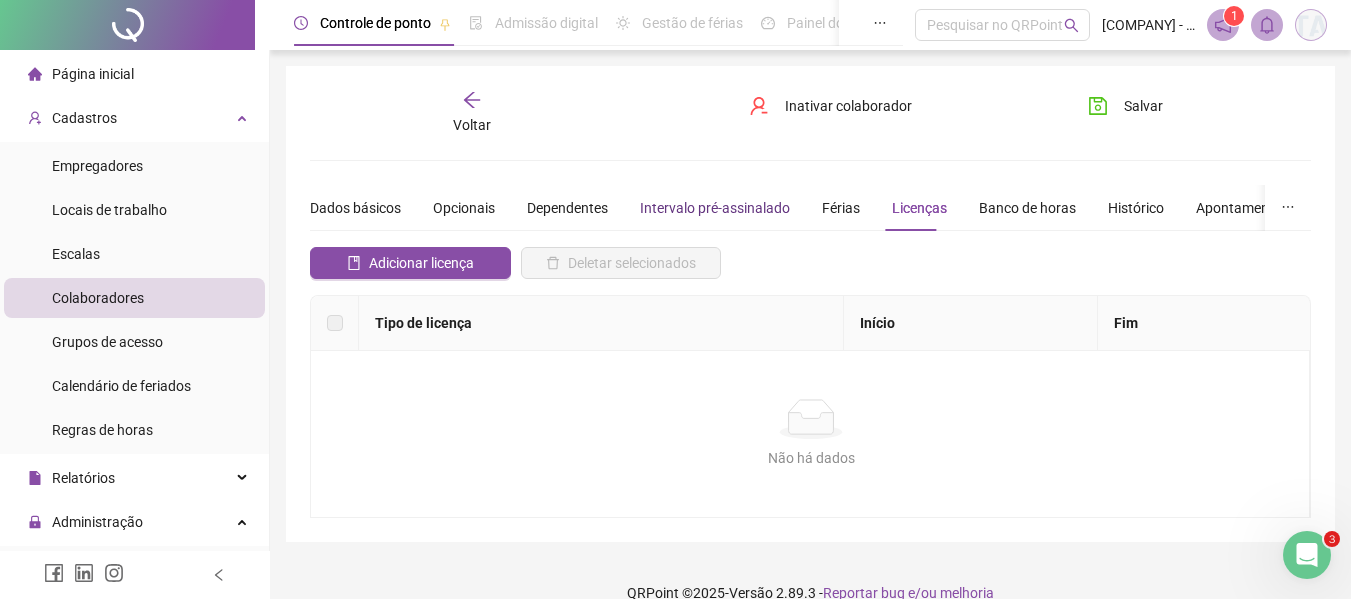 click on "Intervalo pré-assinalado" at bounding box center [715, 208] 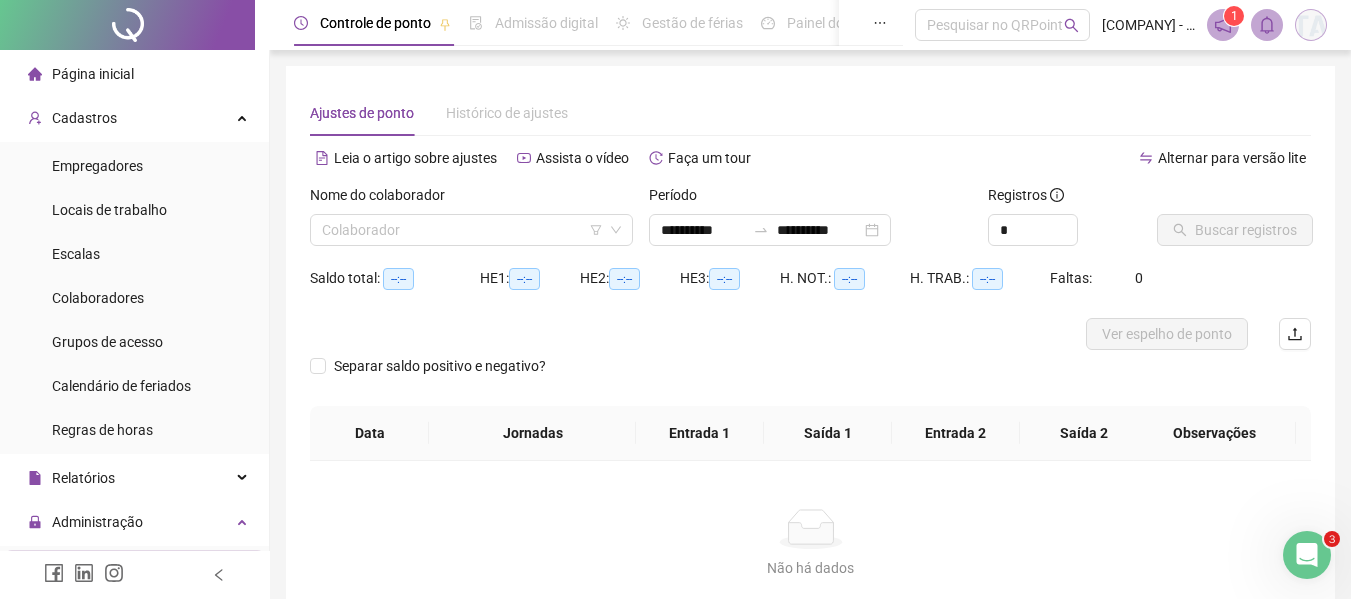 type on "**********" 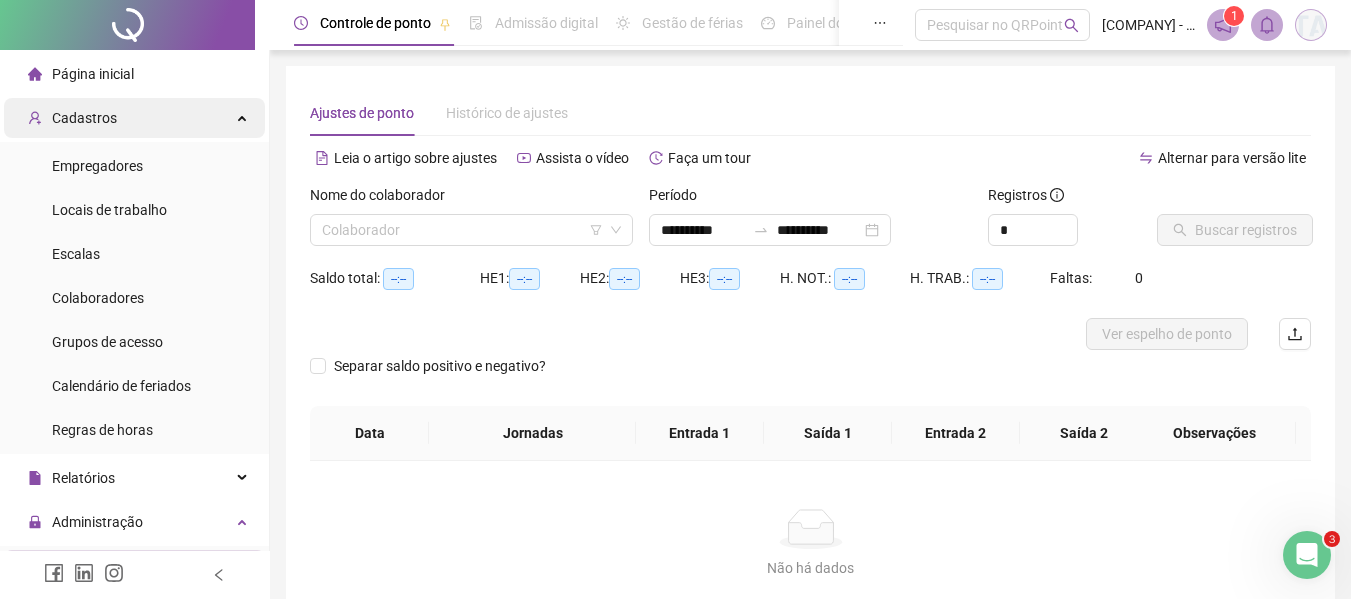 click on "Cadastros" at bounding box center (134, 118) 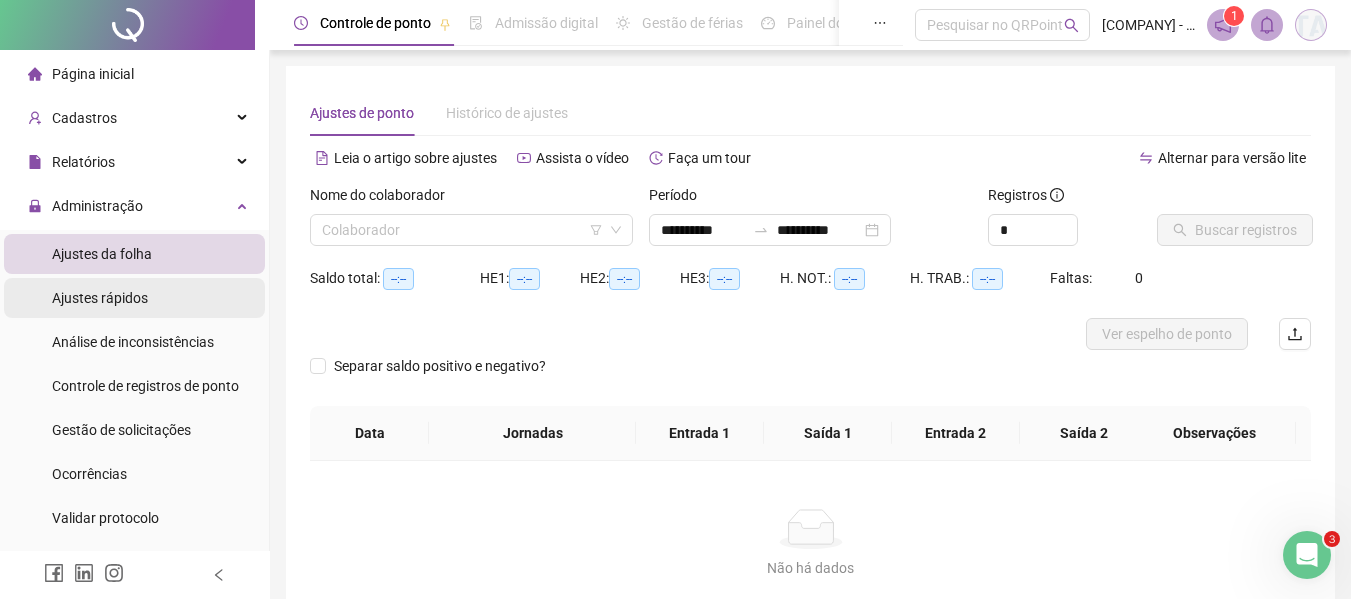 click on "Ajustes rápidos" at bounding box center (100, 298) 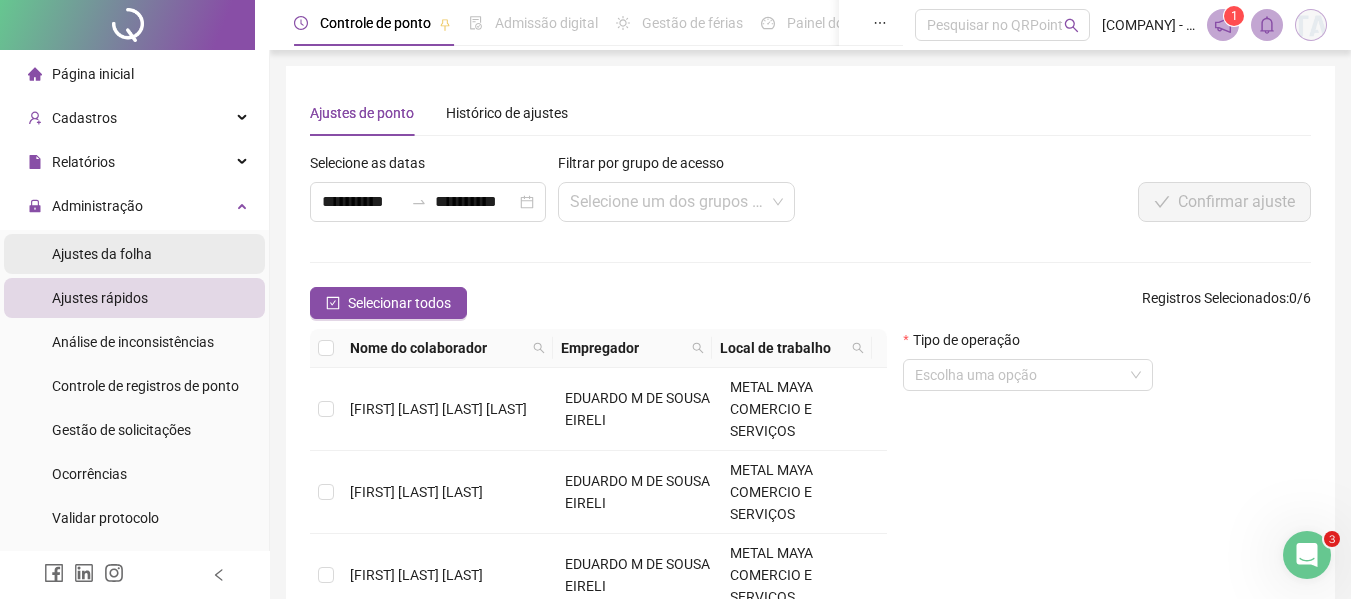 click on "Ajustes da folha" at bounding box center [102, 254] 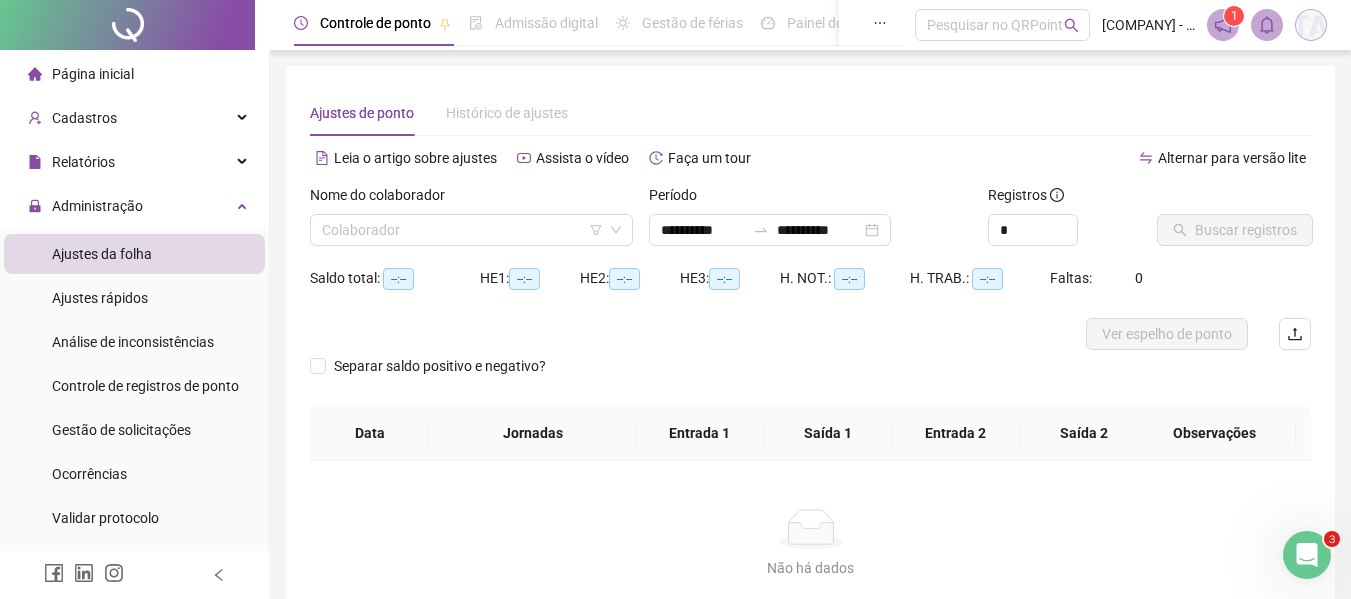 type on "**********" 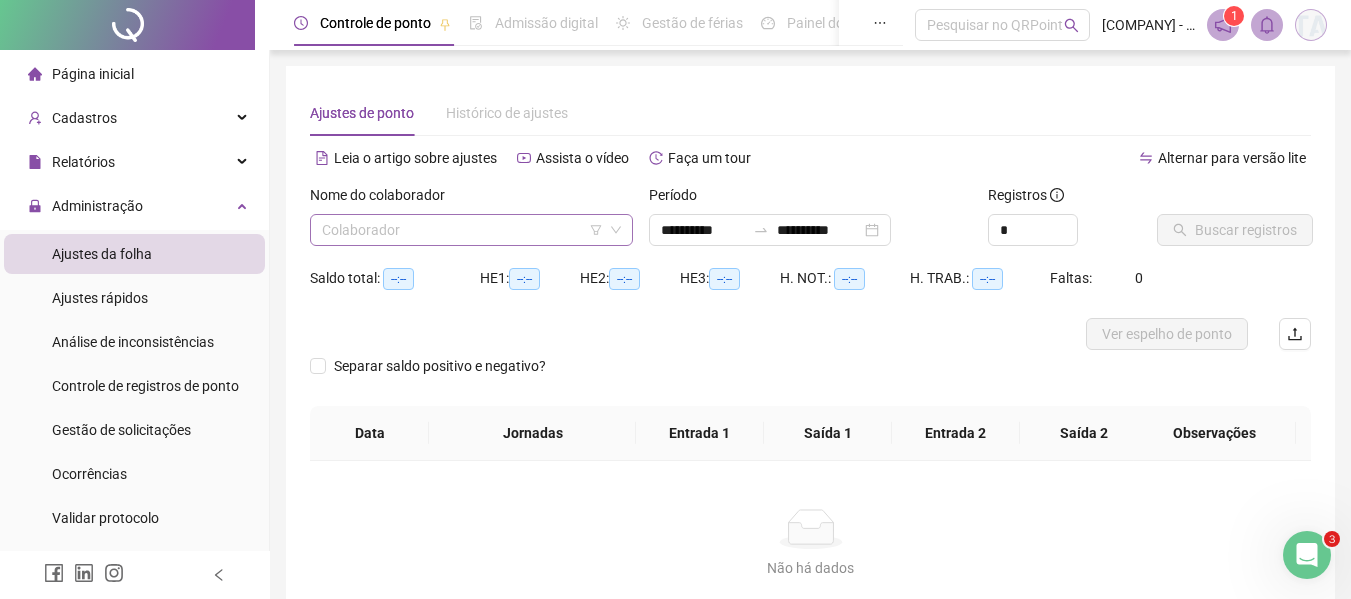 click at bounding box center [462, 230] 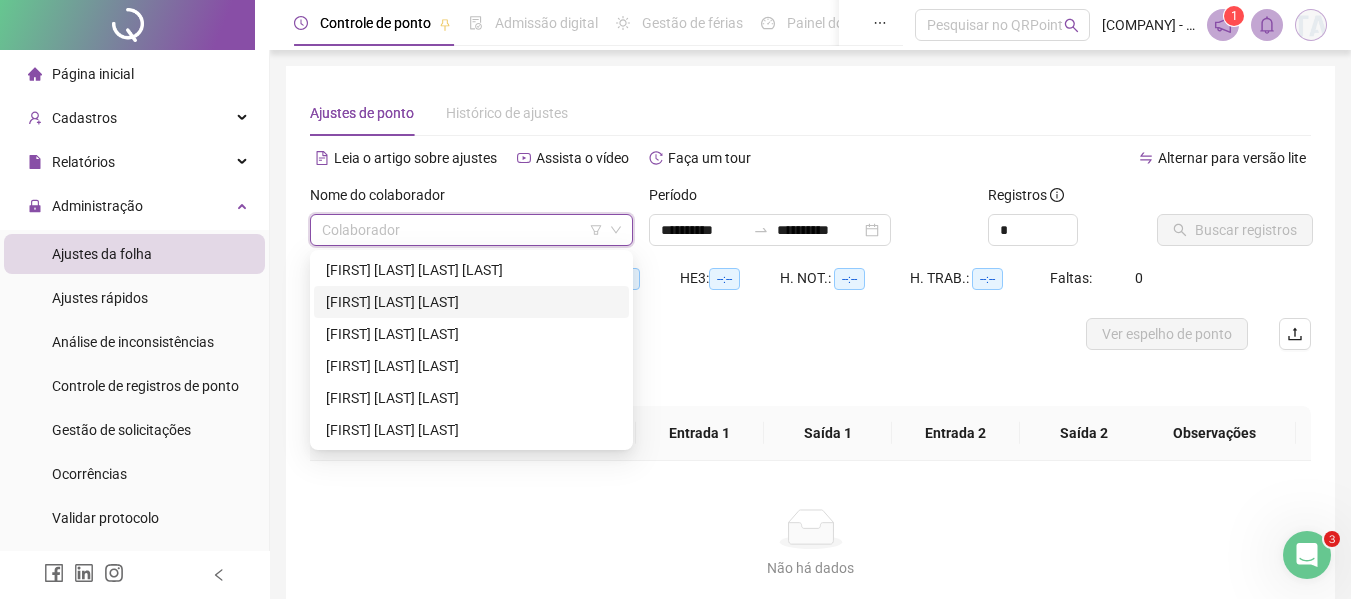 click on "[FIRST] [LAST] [LAST]" at bounding box center [471, 302] 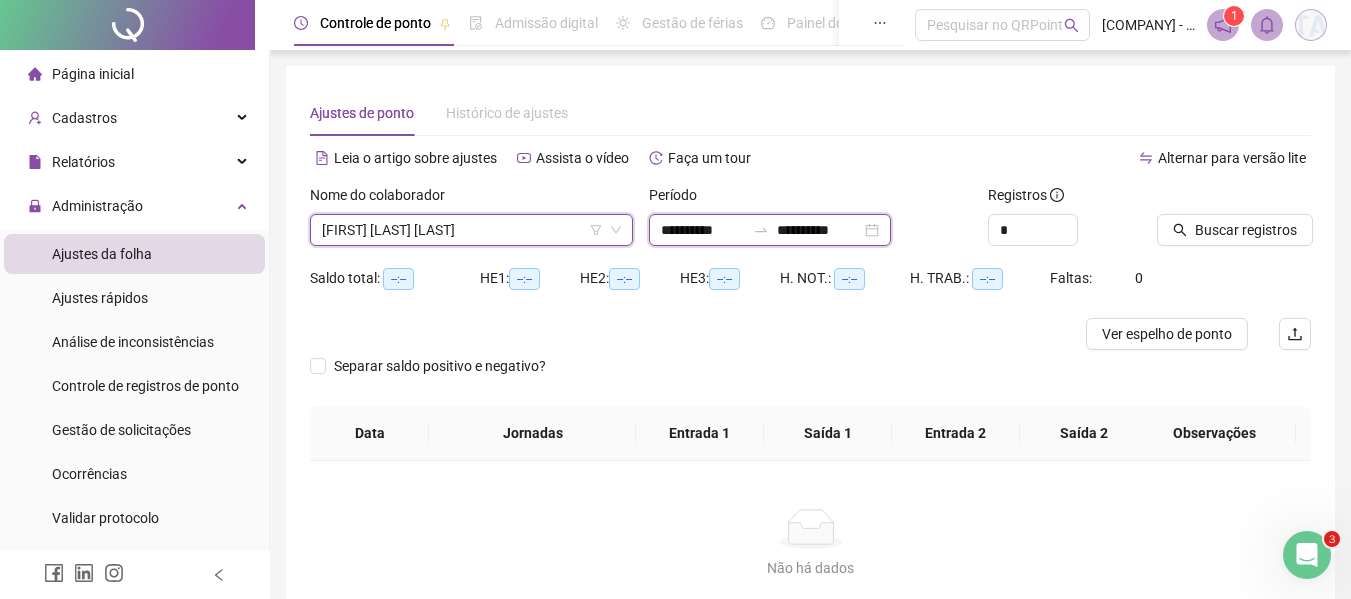 click on "**********" at bounding box center [703, 230] 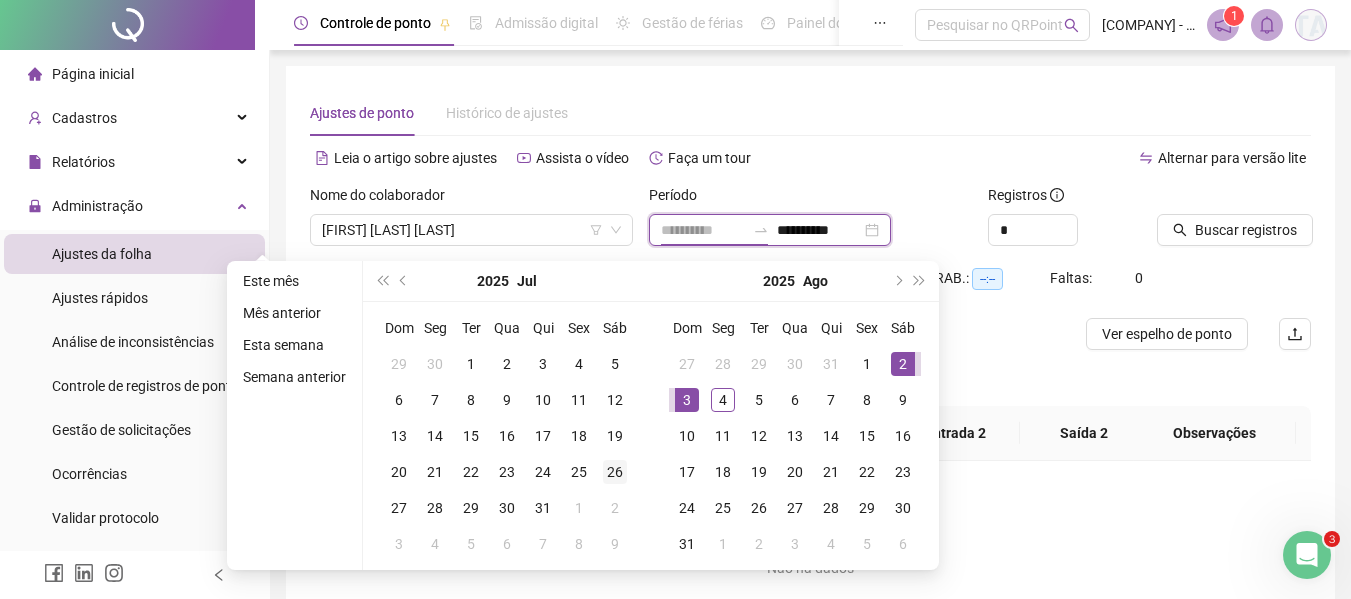 type on "**********" 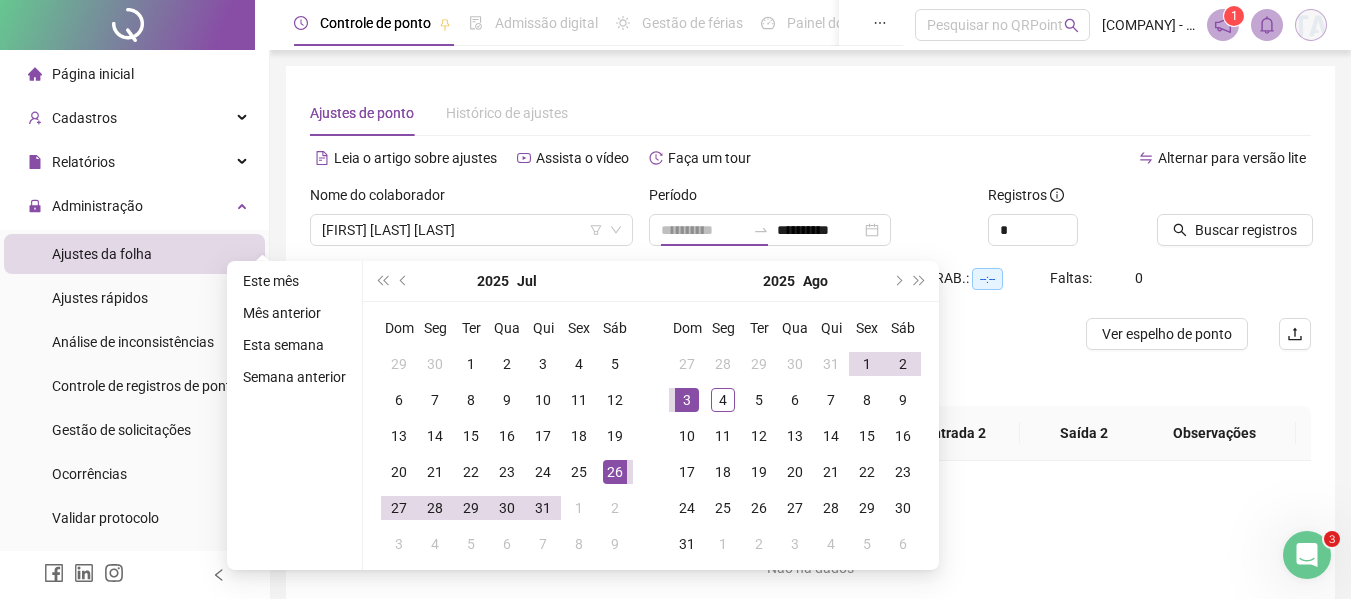 click on "26" at bounding box center (615, 472) 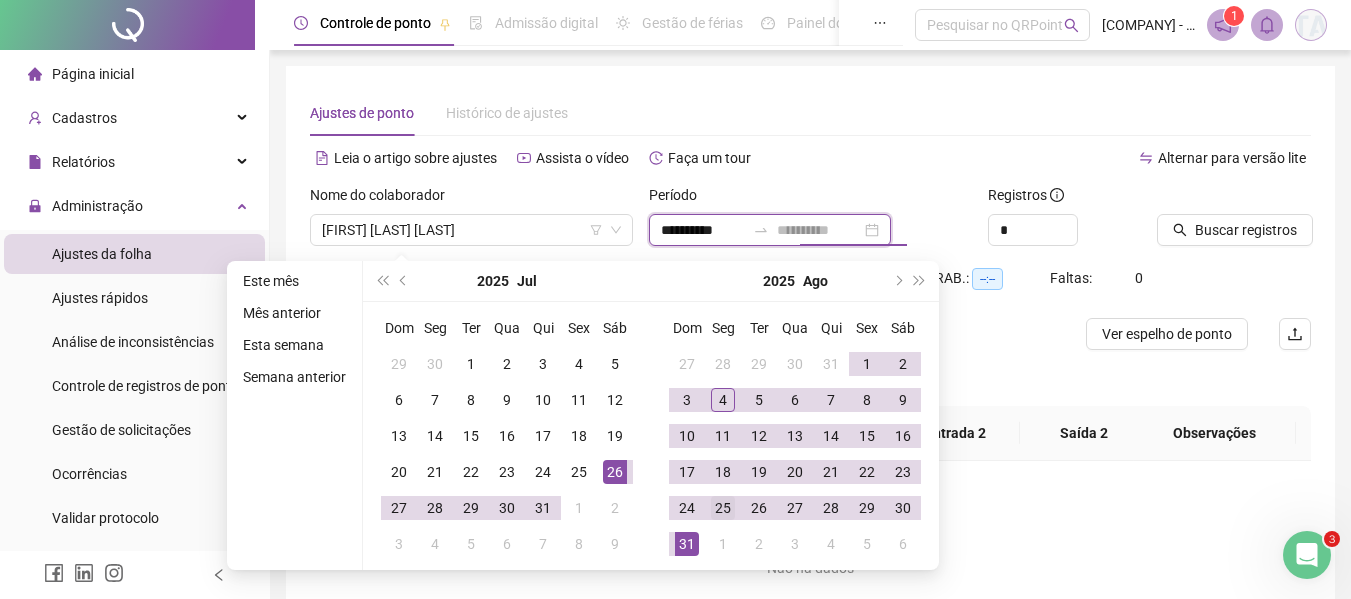 type on "**********" 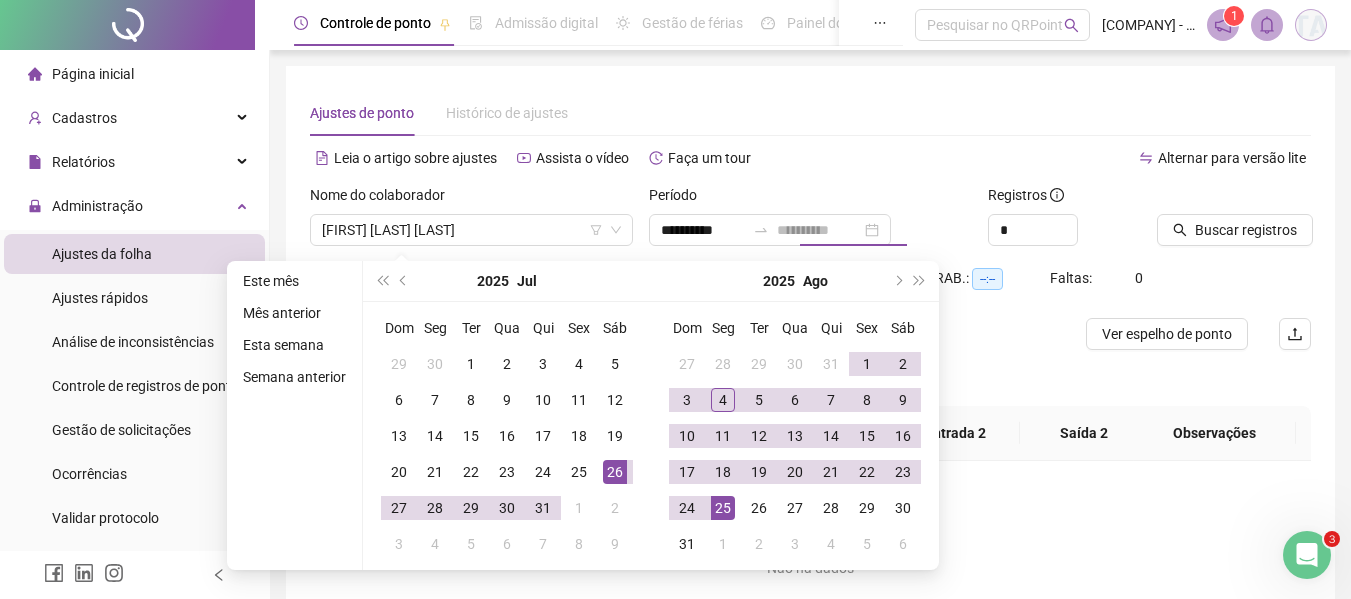 click on "25" at bounding box center [723, 508] 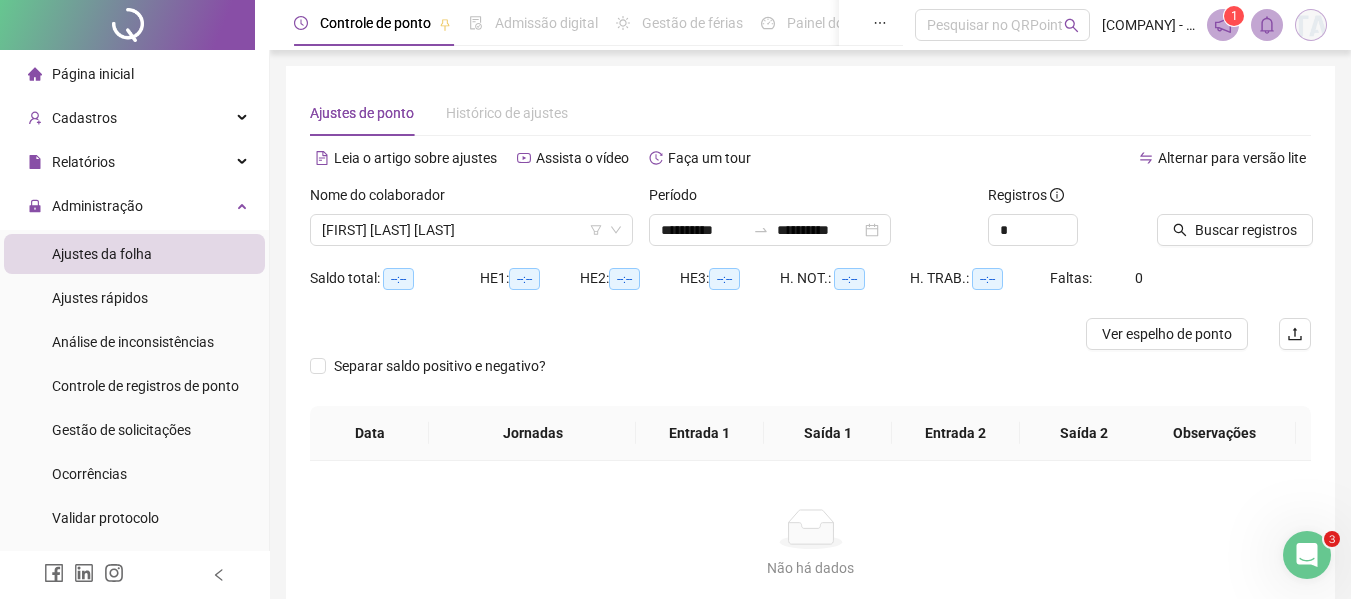 drag, startPoint x: 1268, startPoint y: 232, endPoint x: 1275, endPoint y: 246, distance: 15.652476 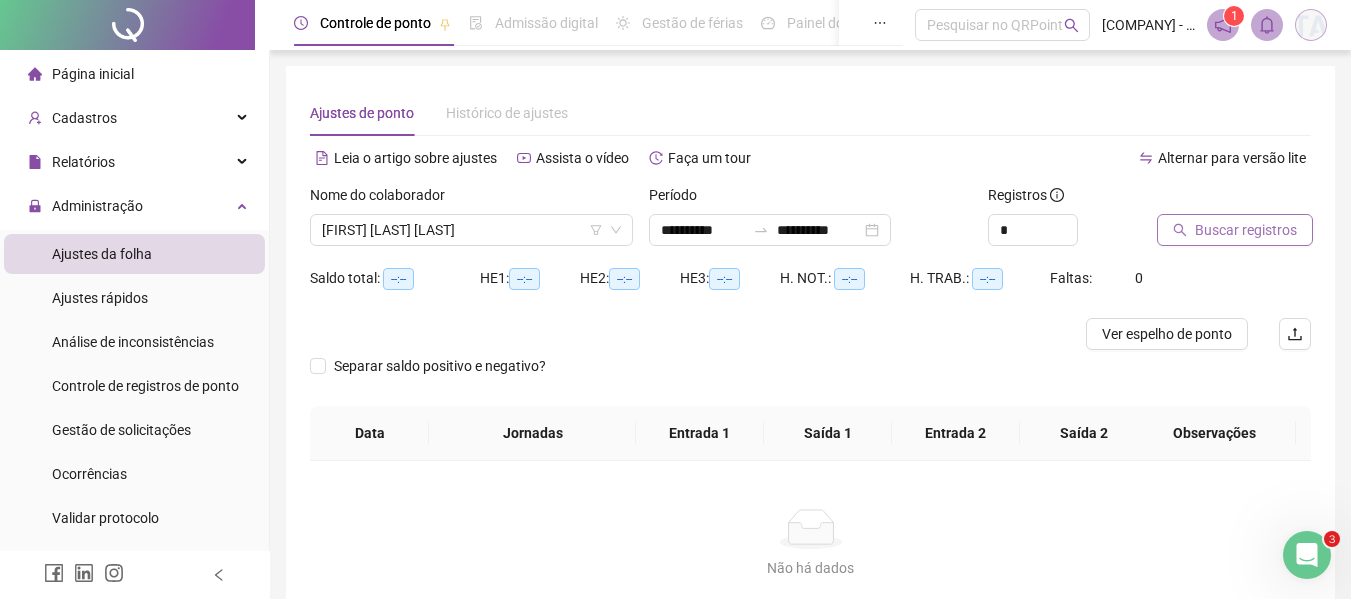 click on "Buscar registros" at bounding box center (1246, 230) 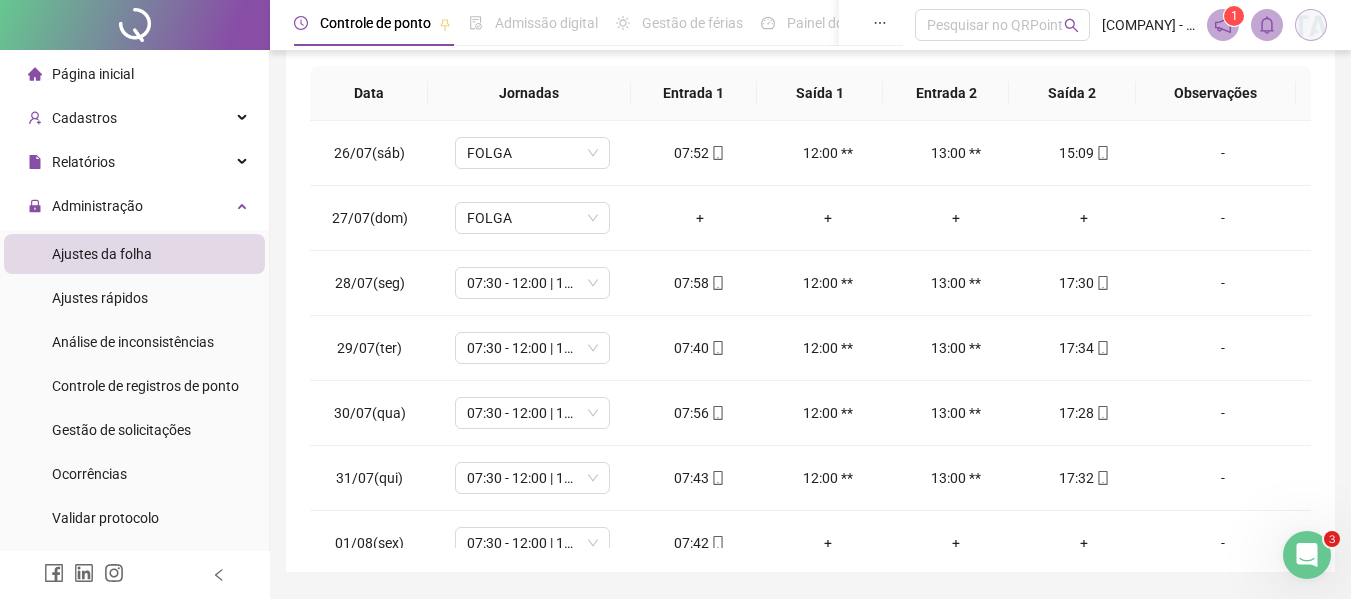 scroll, scrollTop: 399, scrollLeft: 0, axis: vertical 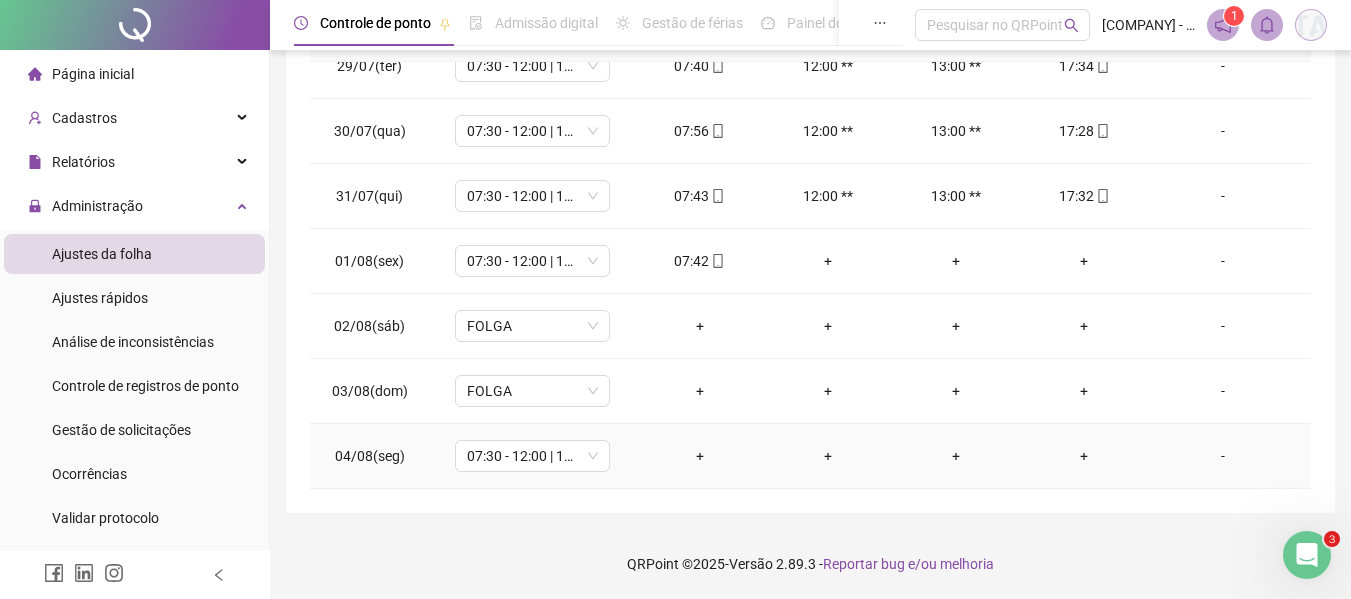 click on "-" at bounding box center (1223, 456) 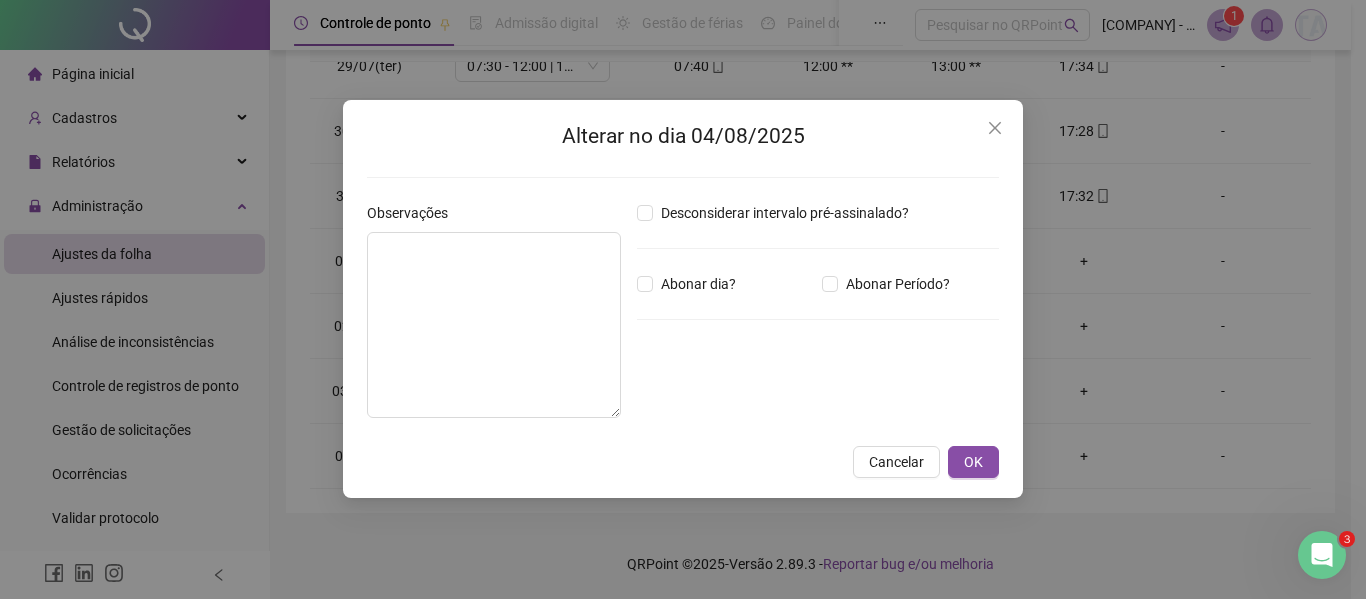 click on "Alterar no dia   04/08/2025 Observações Desconsiderar intervalo pré-assinalado? Abonar dia? Abonar Período? Horas a abonar ***** Aplicar regime de compensação Cancelar OK" at bounding box center (683, 299) 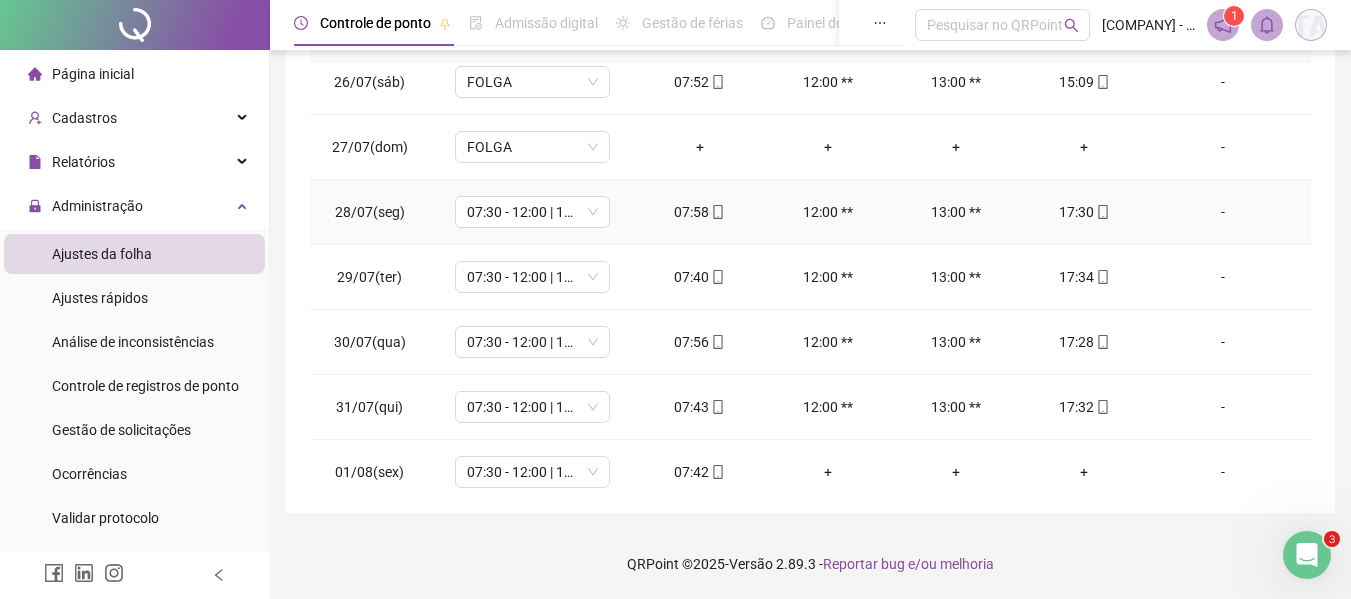 scroll, scrollTop: 0, scrollLeft: 0, axis: both 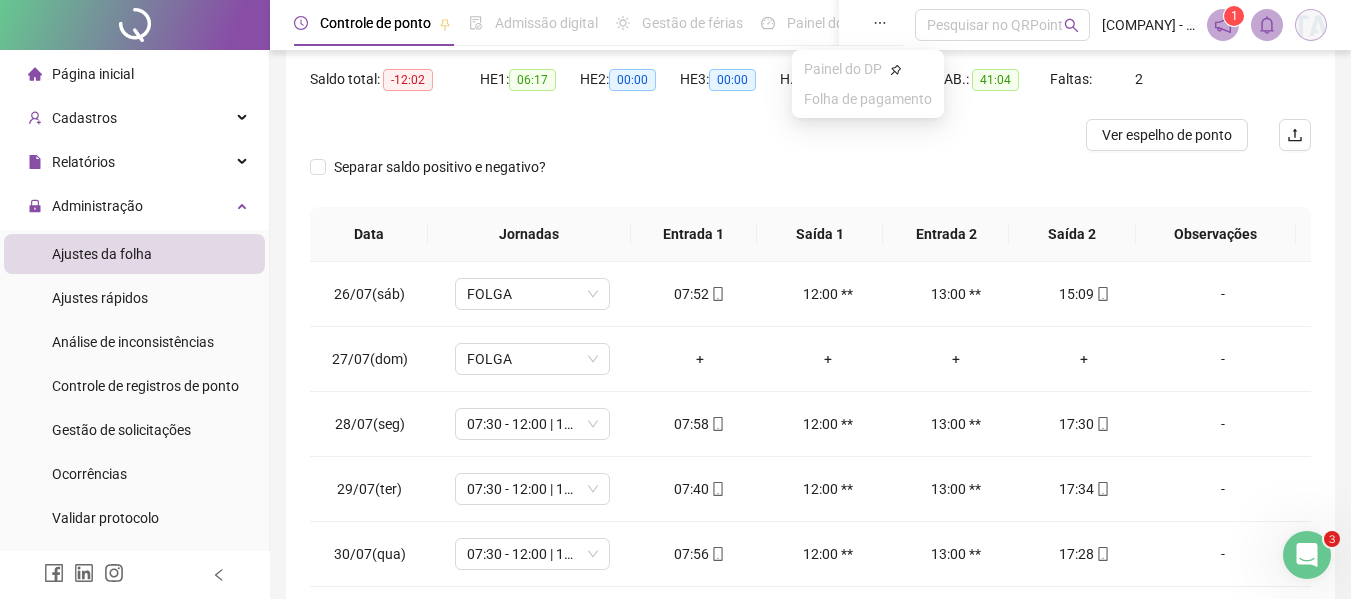 click at bounding box center (880, 23) 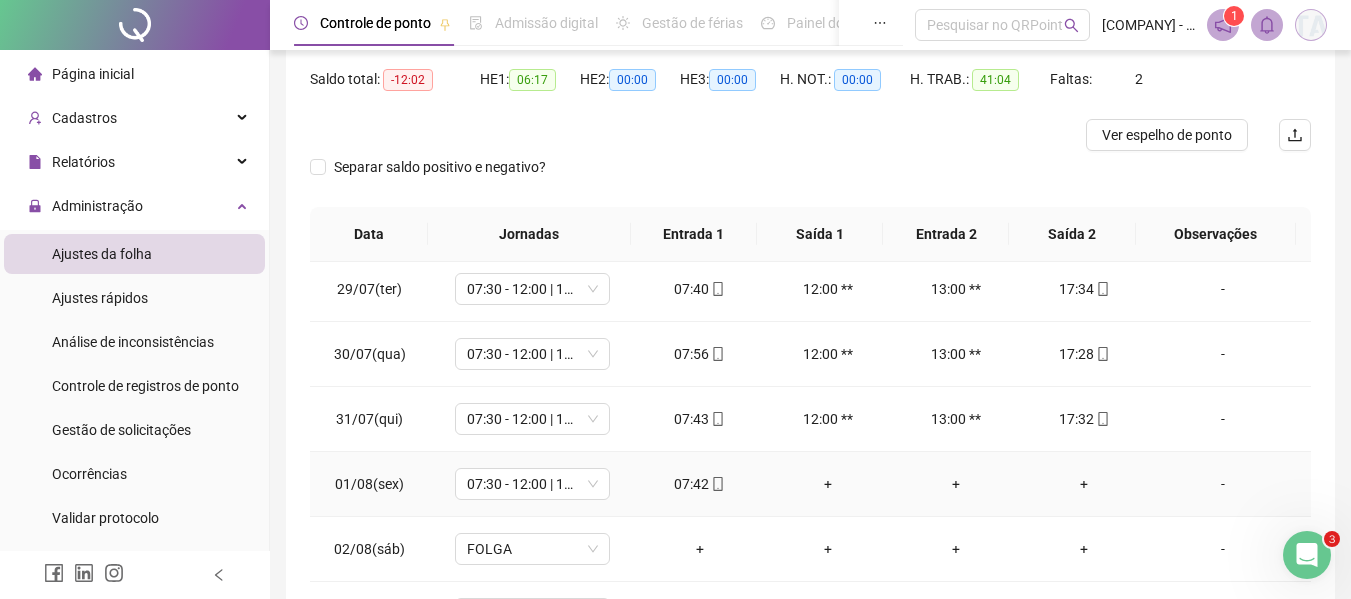 scroll, scrollTop: 223, scrollLeft: 0, axis: vertical 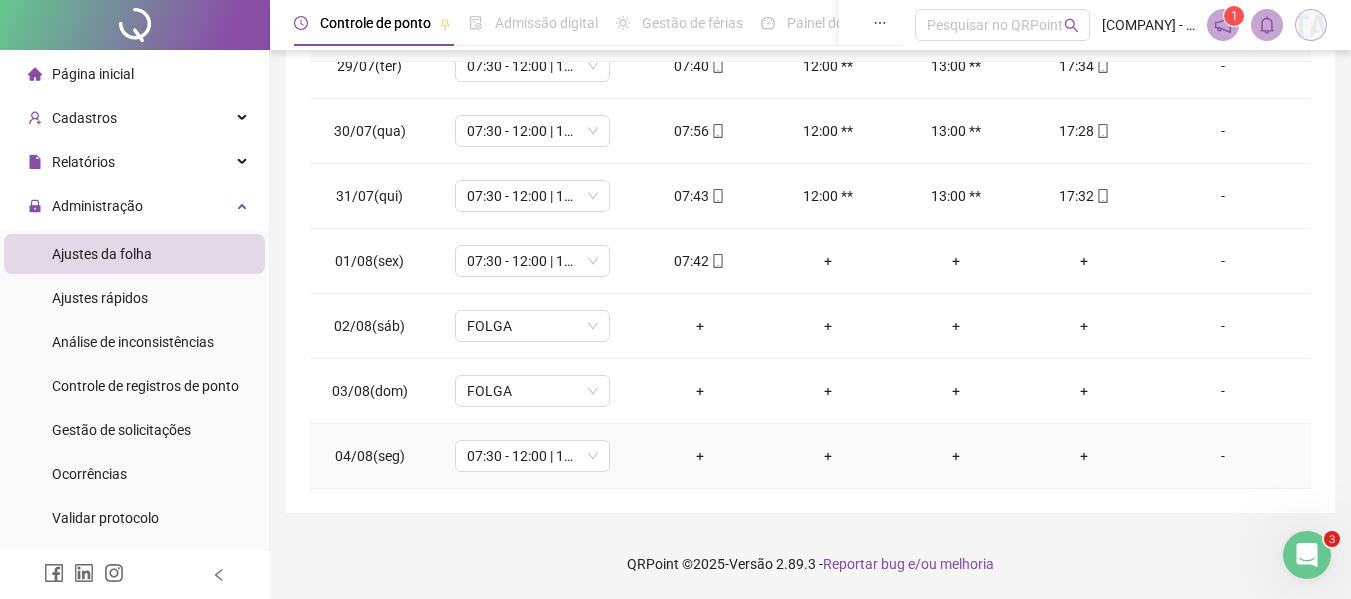 click on "-" at bounding box center [1223, 456] 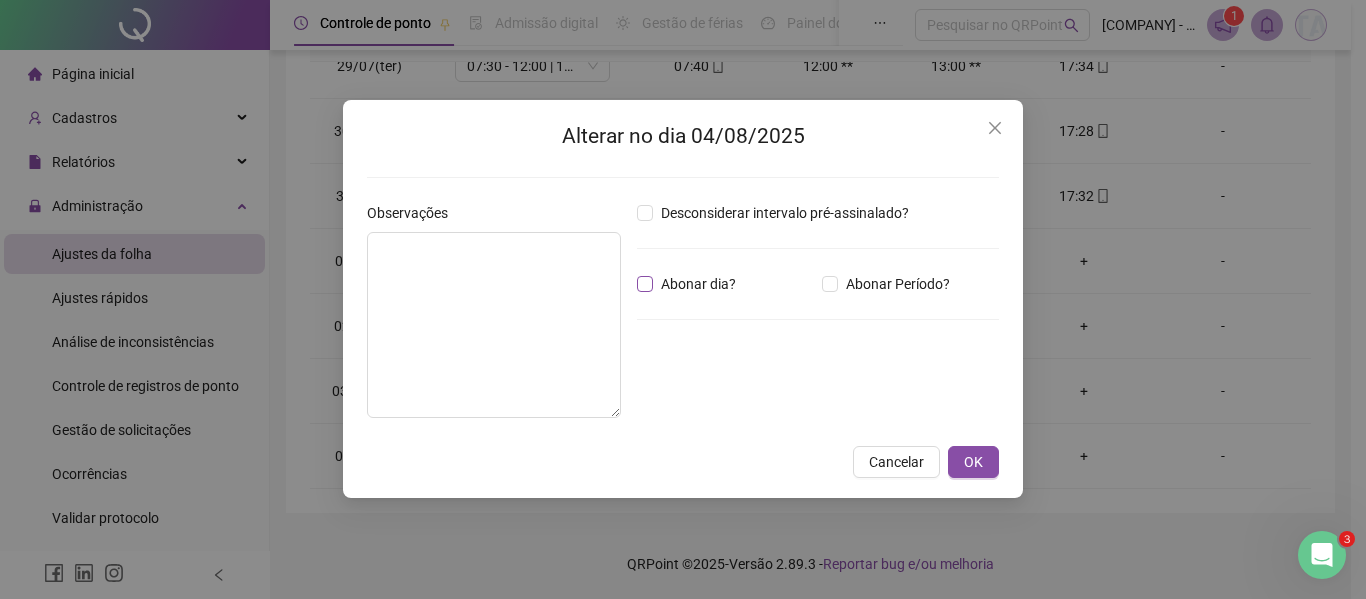 click on "Abonar dia?" at bounding box center [698, 284] 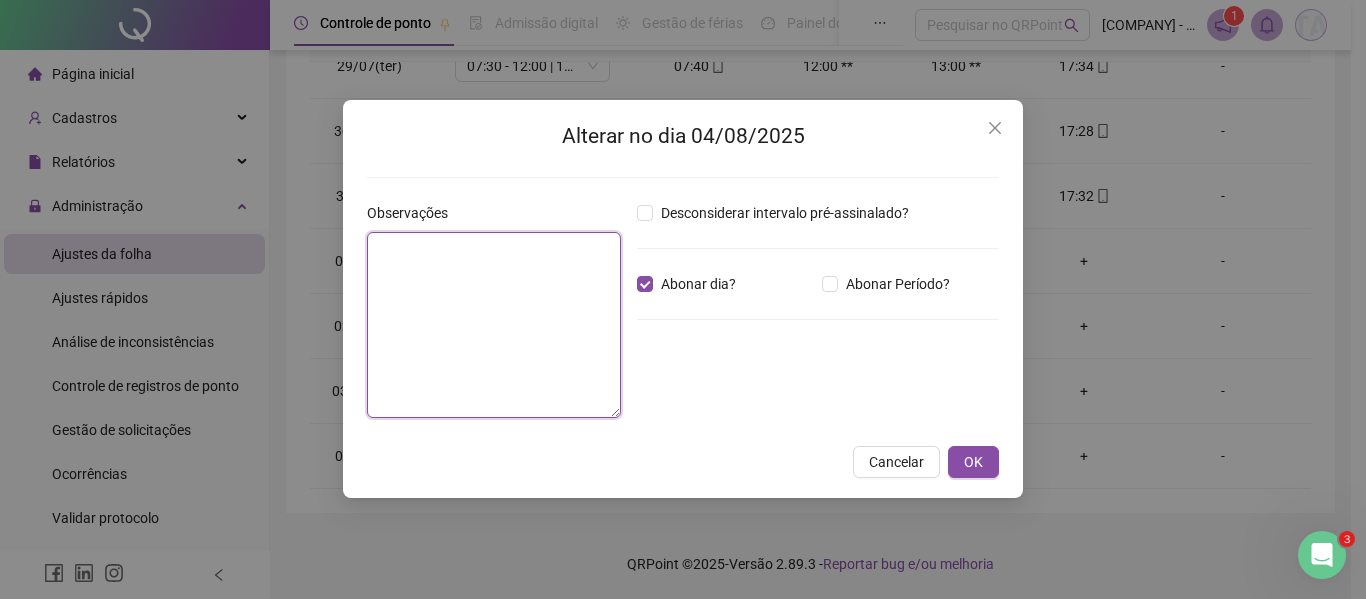 click at bounding box center [494, 325] 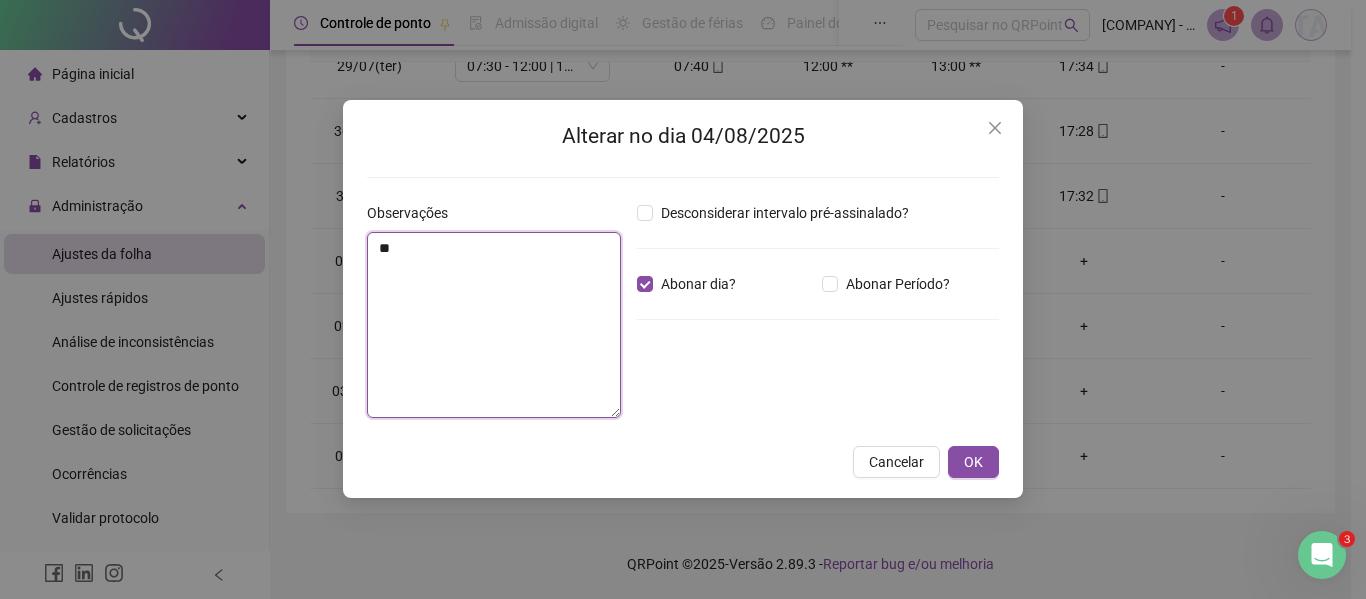 type on "*" 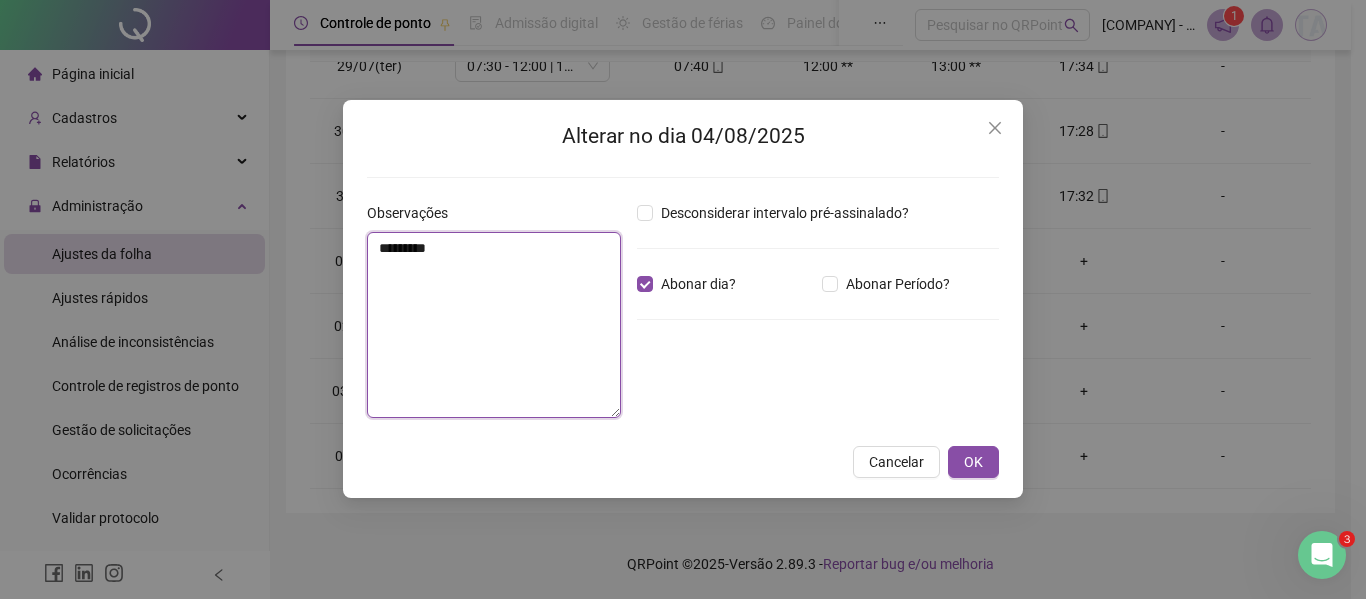 type on "********" 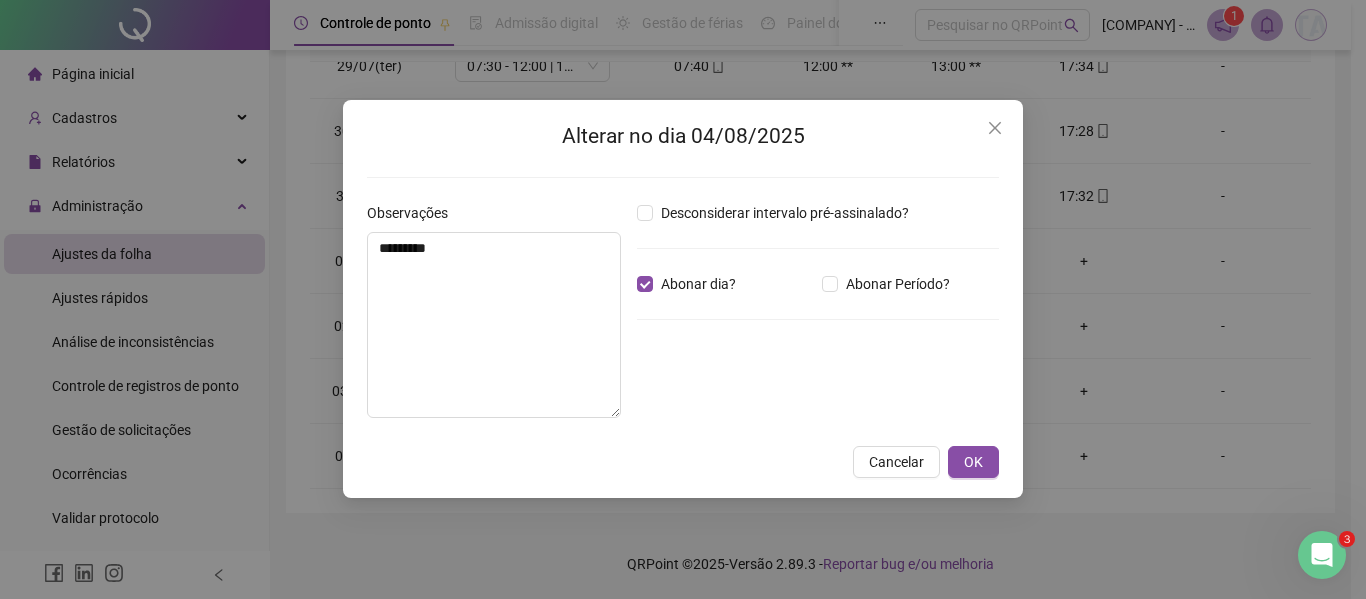 drag, startPoint x: 1043, startPoint y: 473, endPoint x: 1020, endPoint y: 469, distance: 23.345236 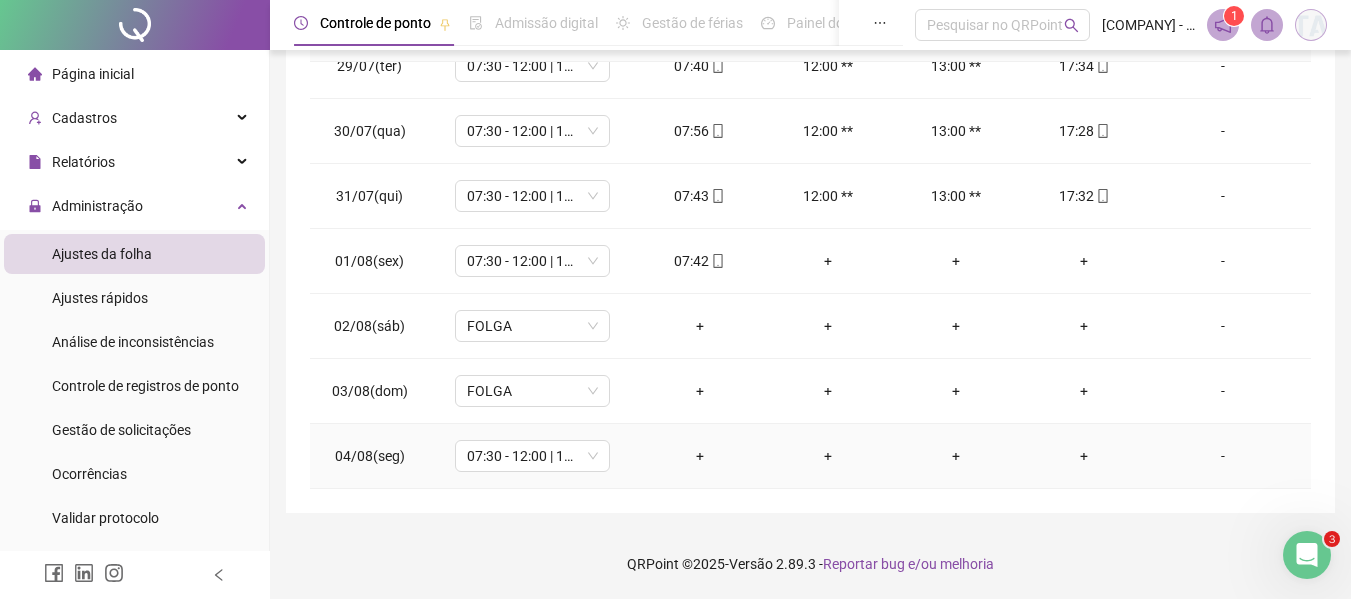 click on "-" at bounding box center (1223, 456) 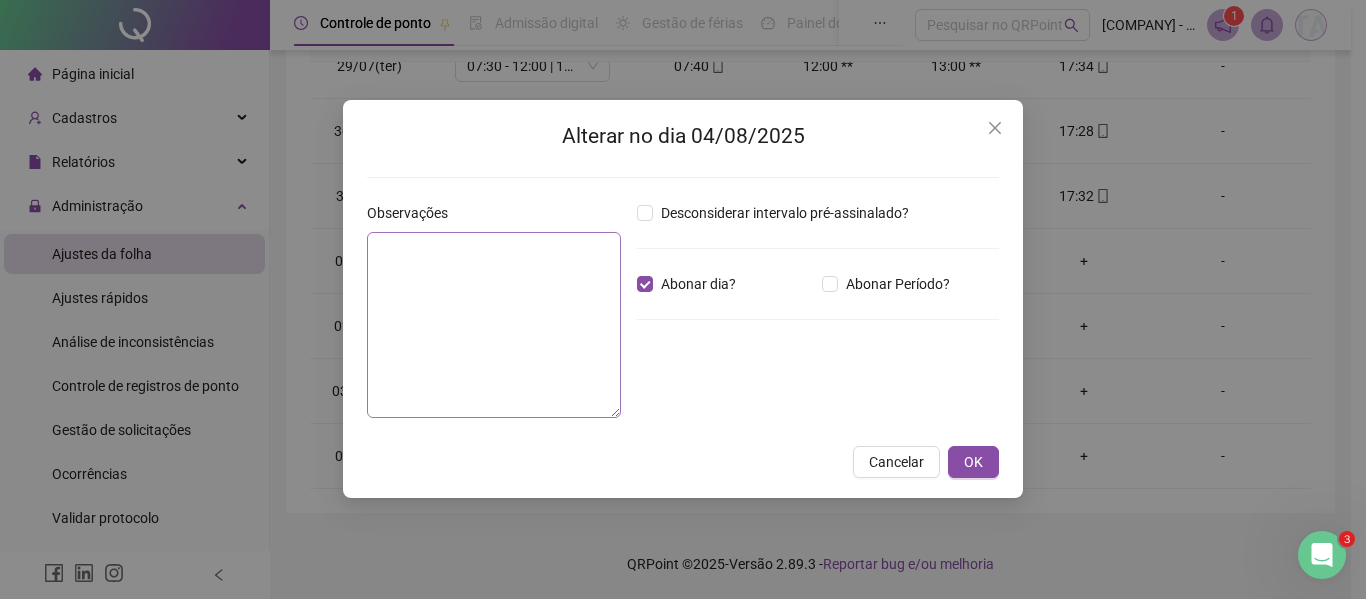 drag, startPoint x: 518, startPoint y: 226, endPoint x: 515, endPoint y: 241, distance: 15.297058 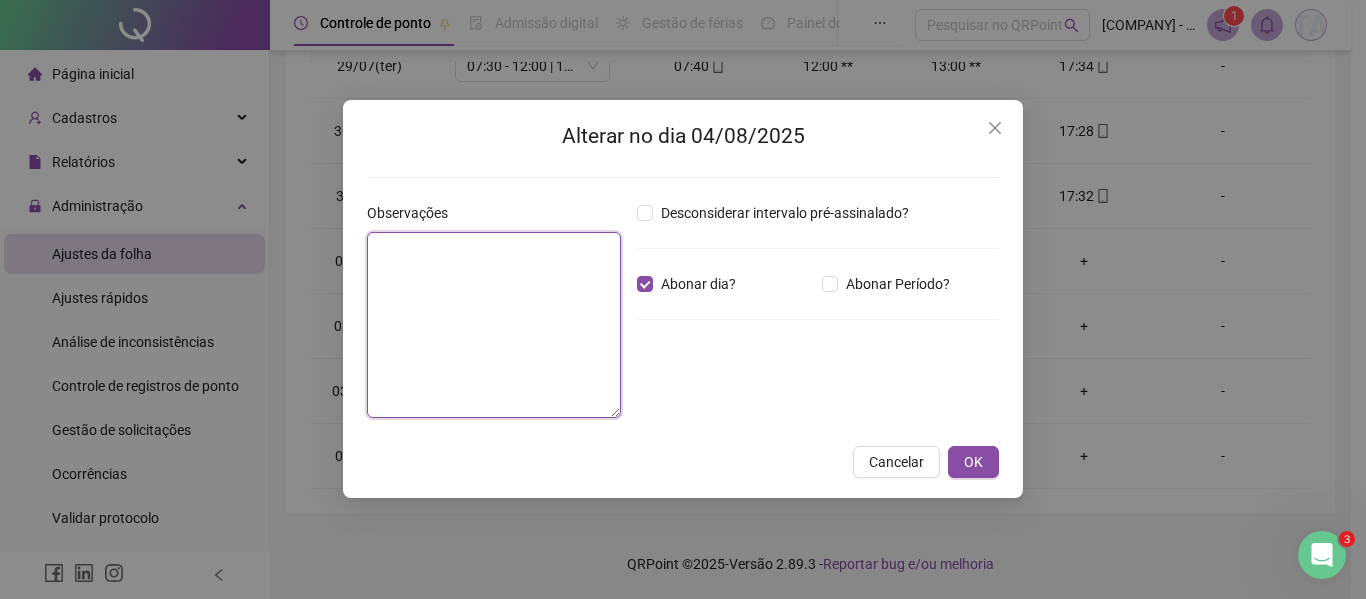 click at bounding box center (494, 325) 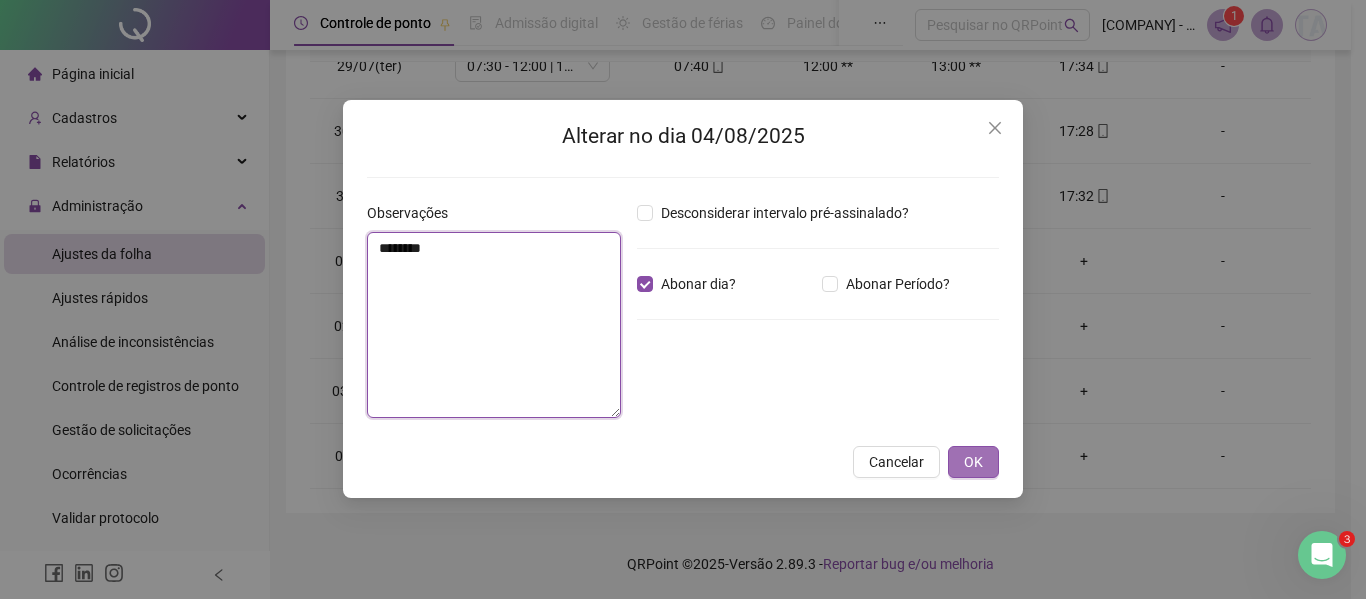 type on "********" 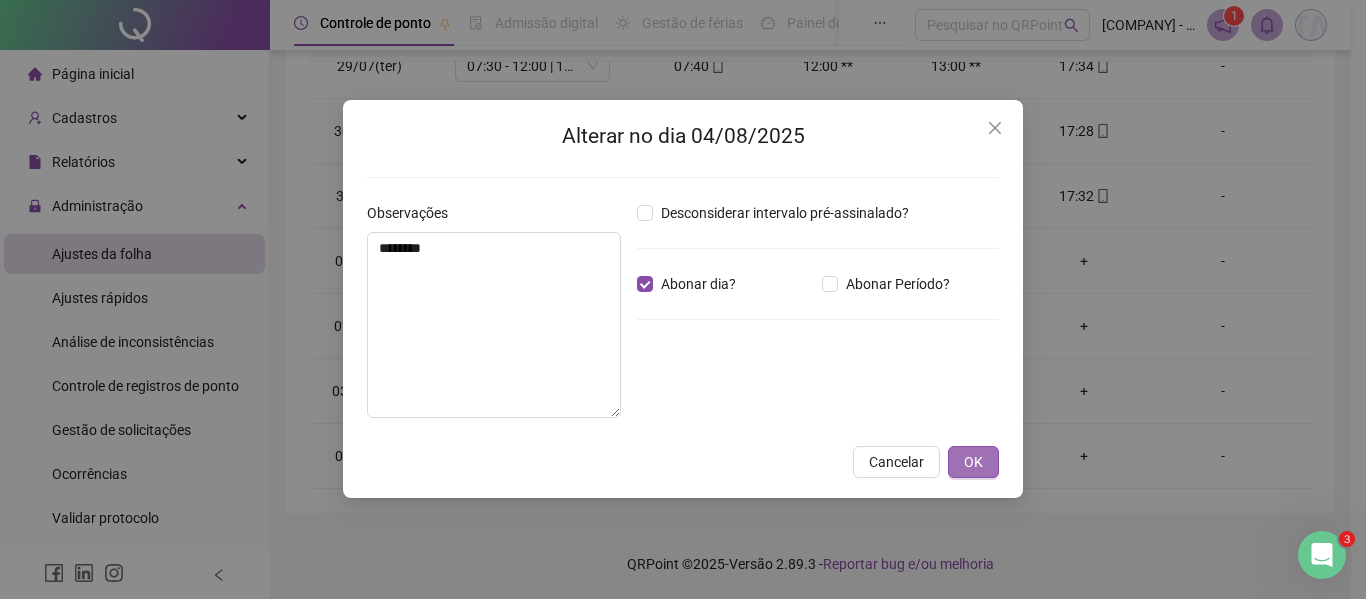 click on "OK" at bounding box center (973, 462) 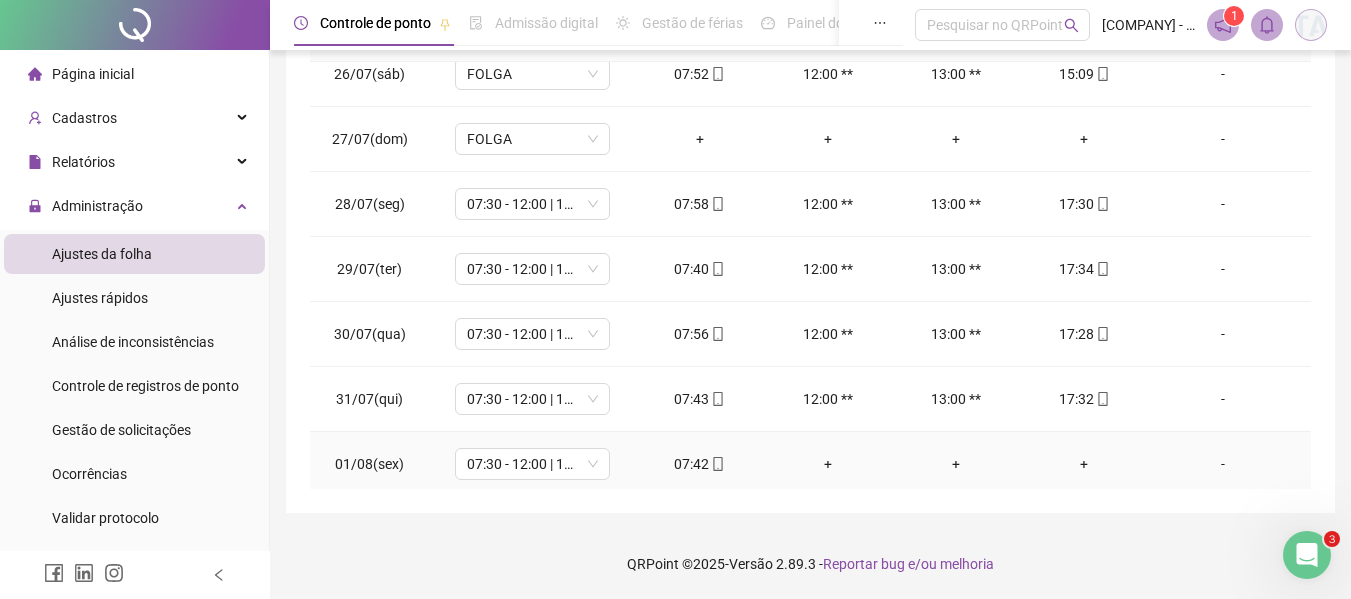 scroll, scrollTop: 0, scrollLeft: 0, axis: both 